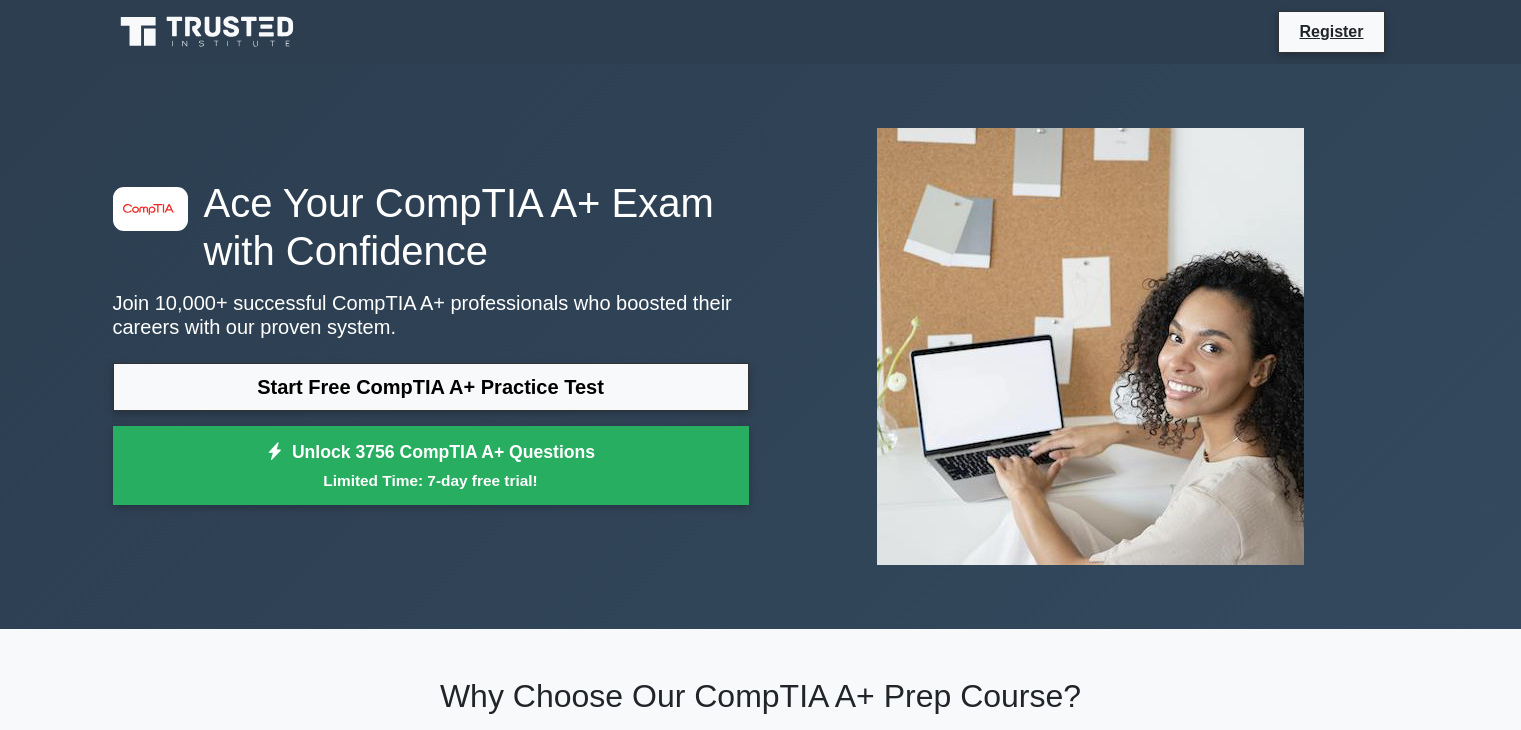 scroll, scrollTop: 0, scrollLeft: 0, axis: both 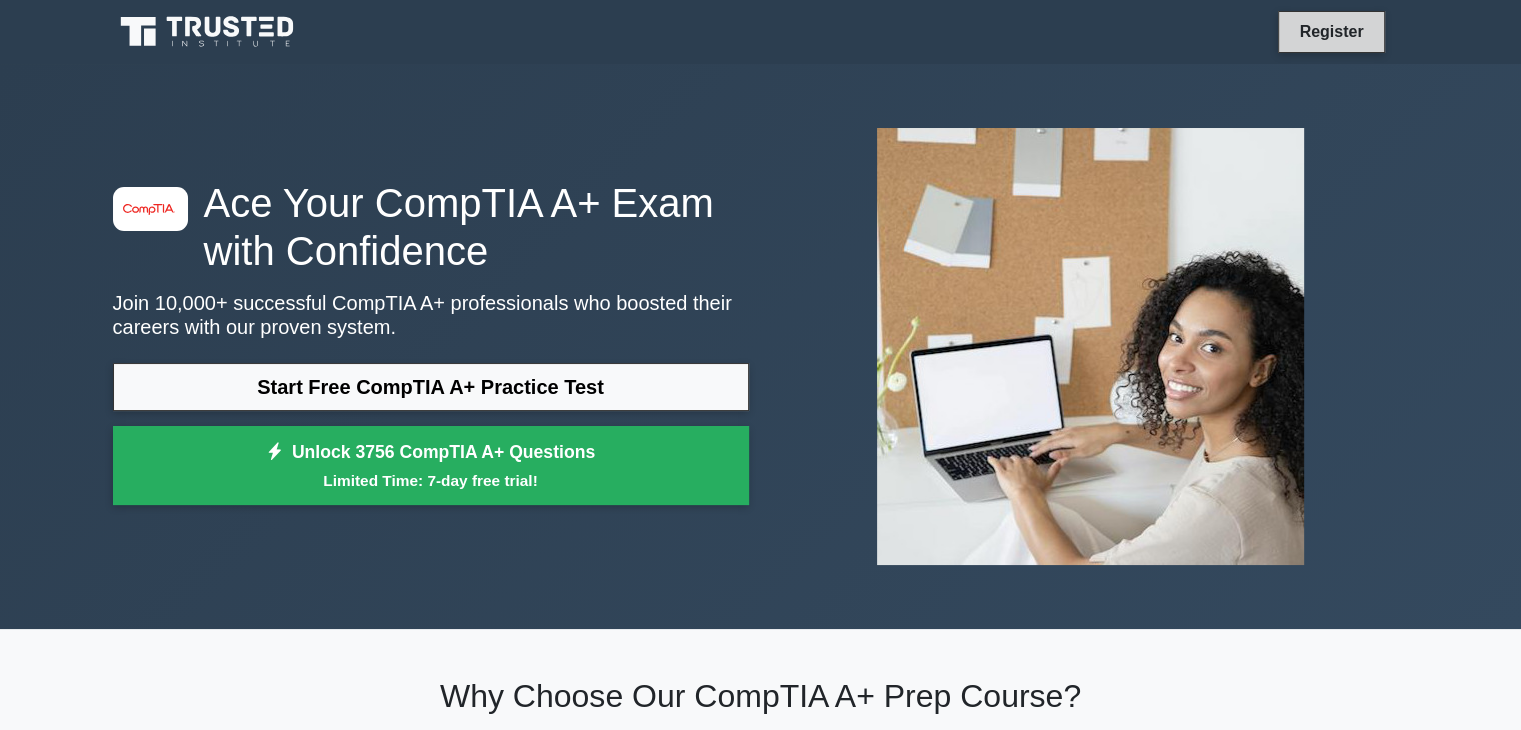 click on "Register" at bounding box center (1331, 31) 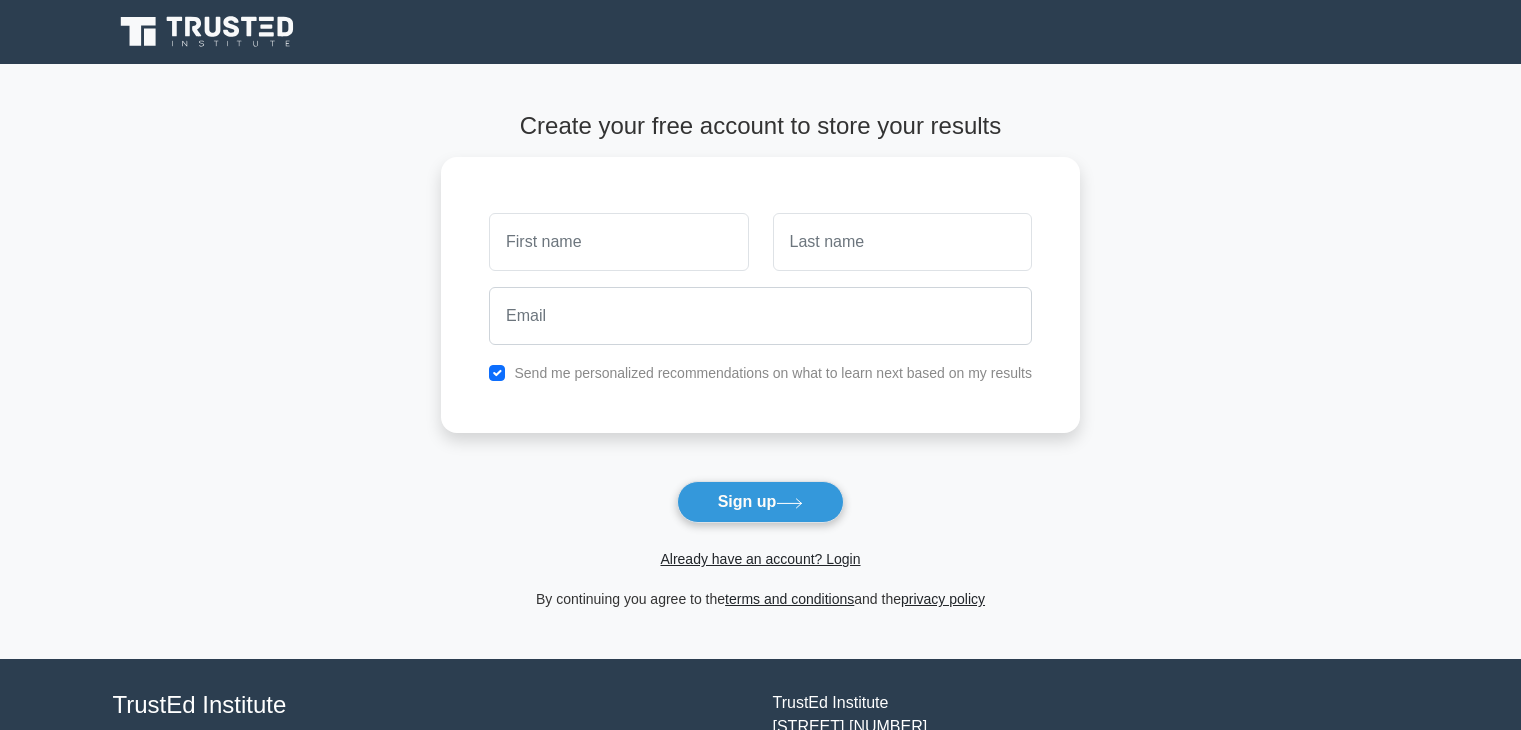 scroll, scrollTop: 0, scrollLeft: 0, axis: both 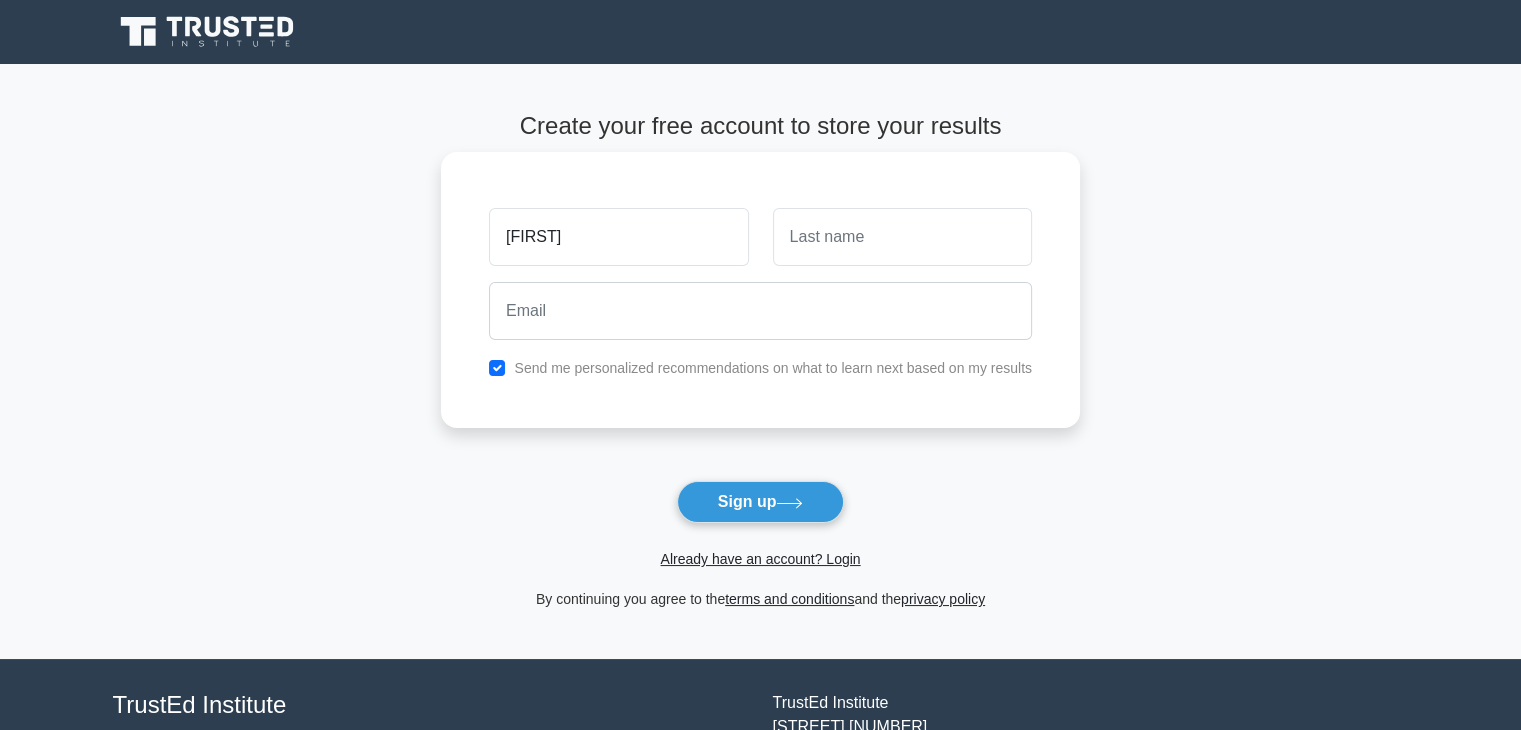 type on "STEPHEN" 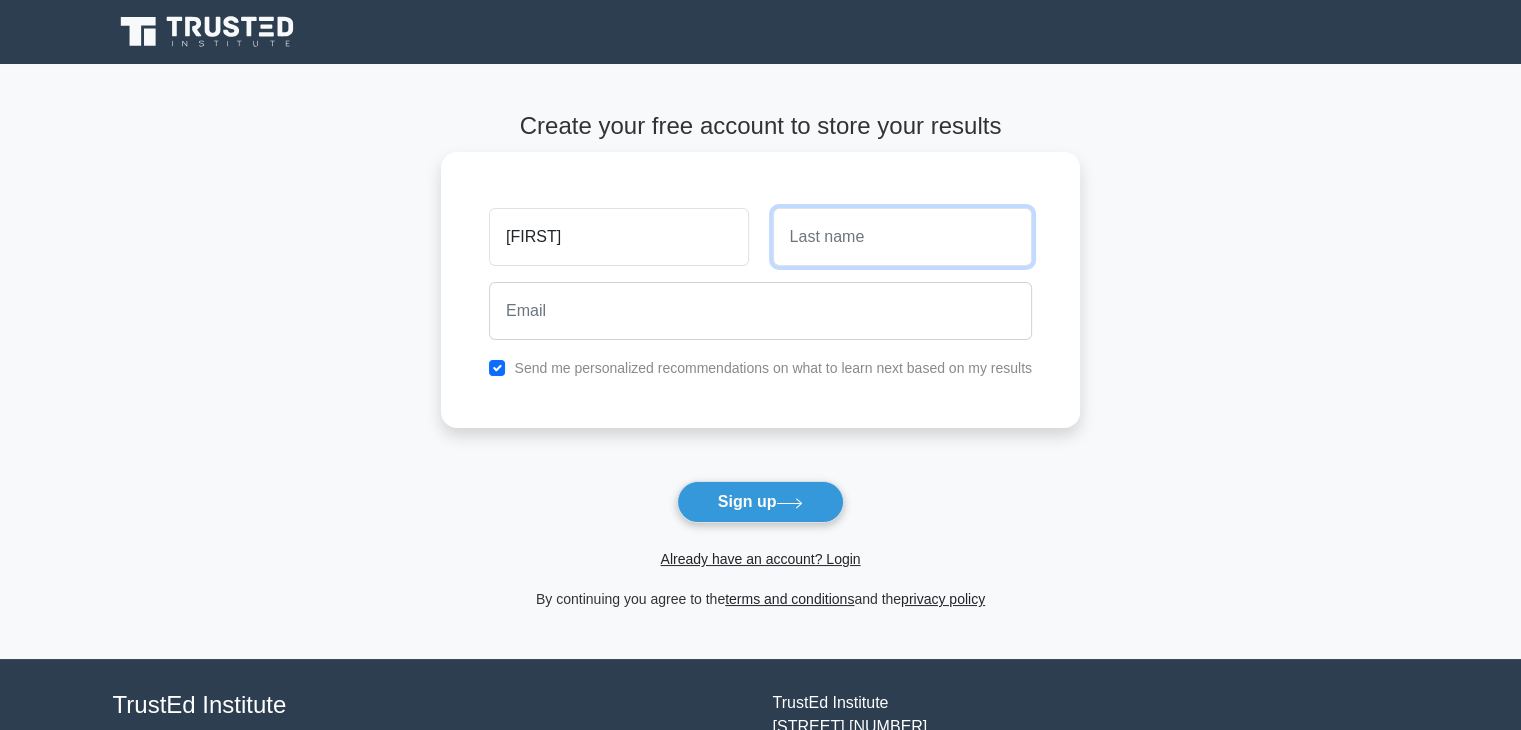click at bounding box center (902, 237) 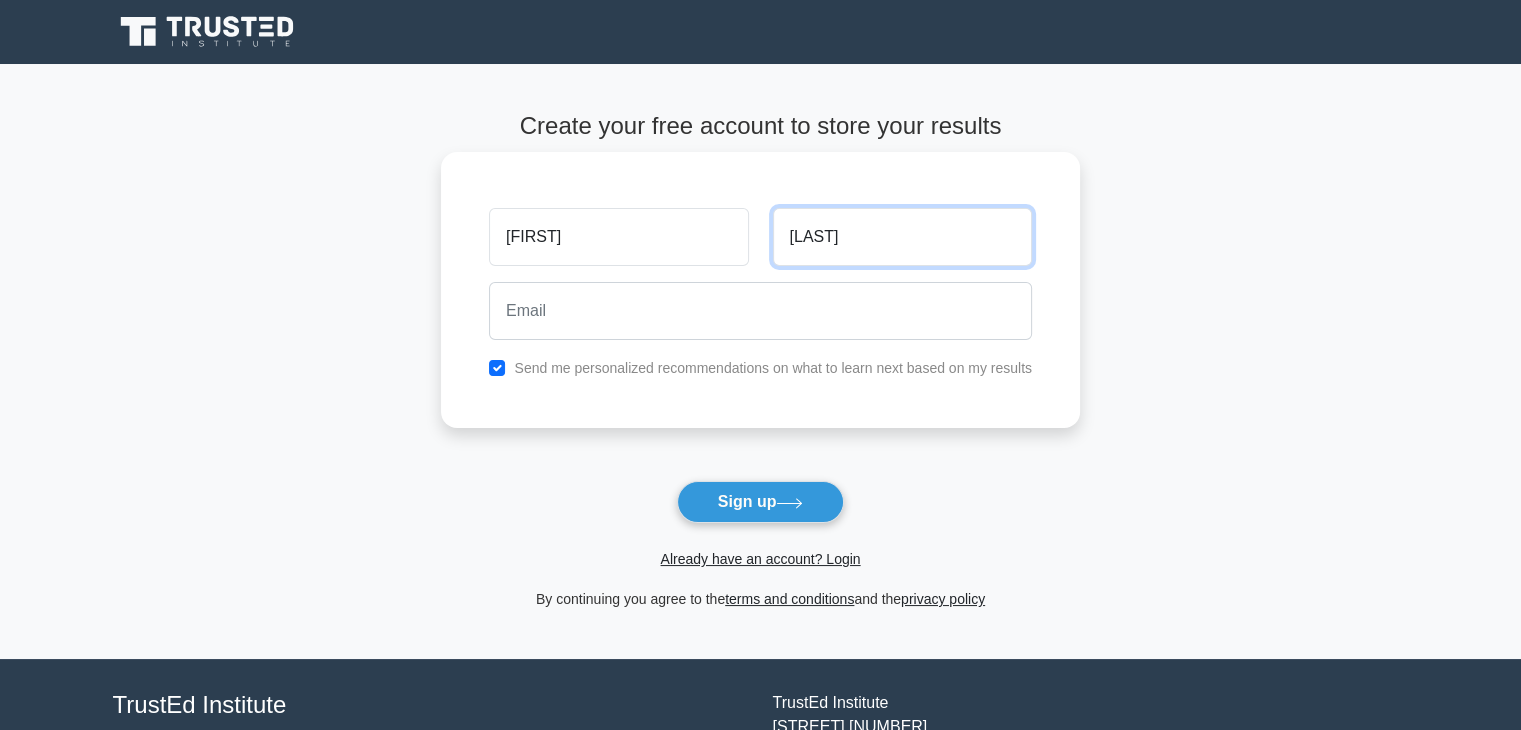 type on "BOATENG" 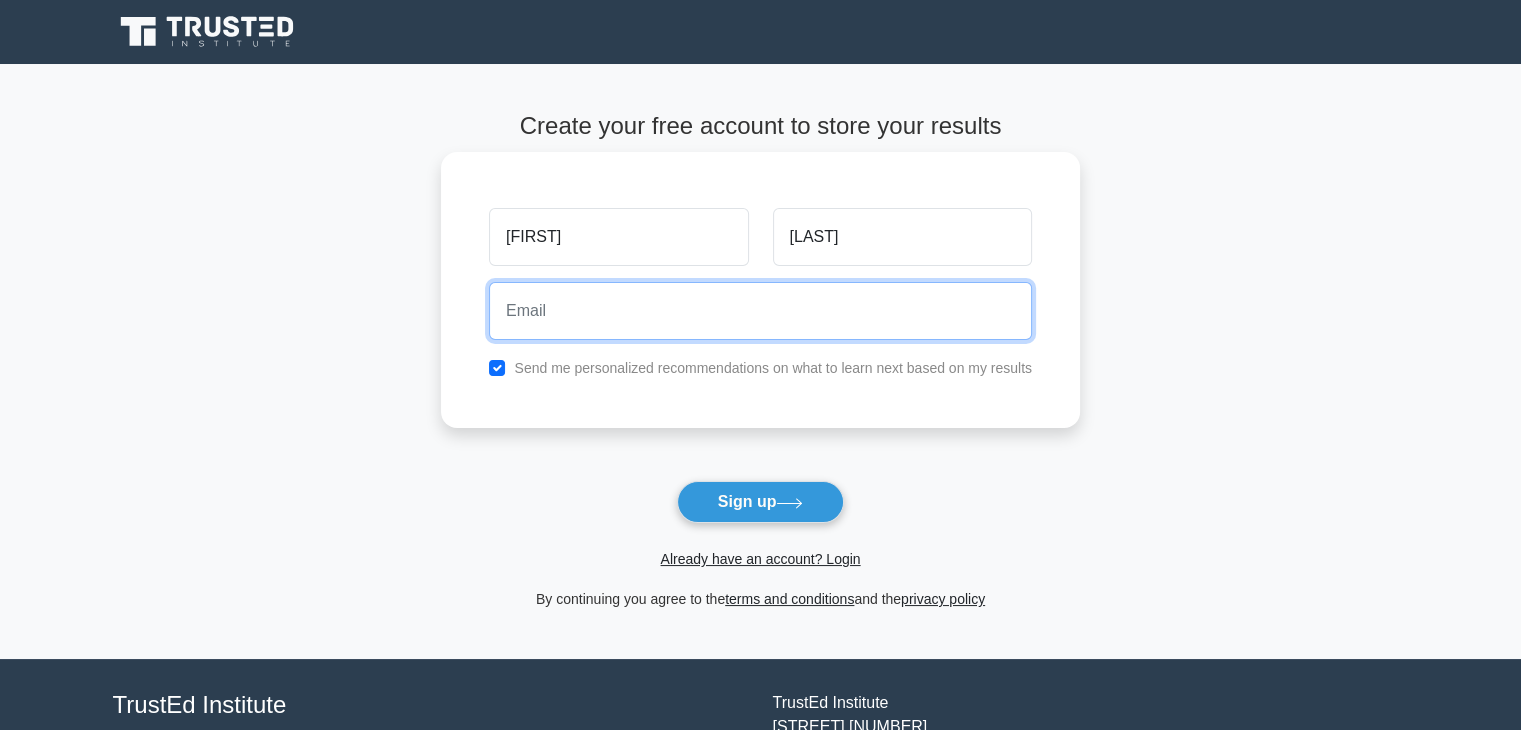 click at bounding box center (760, 311) 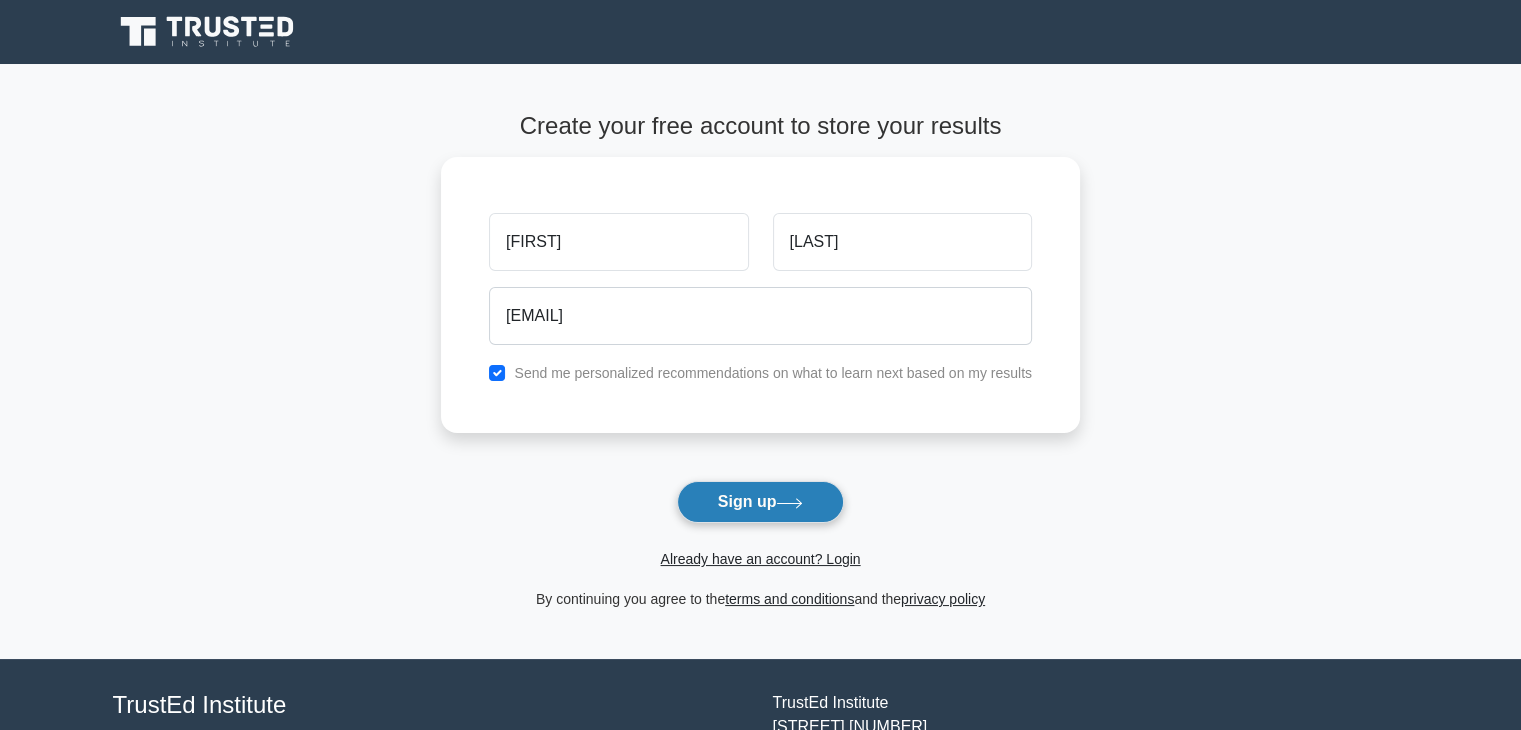 click on "Sign up" at bounding box center (761, 502) 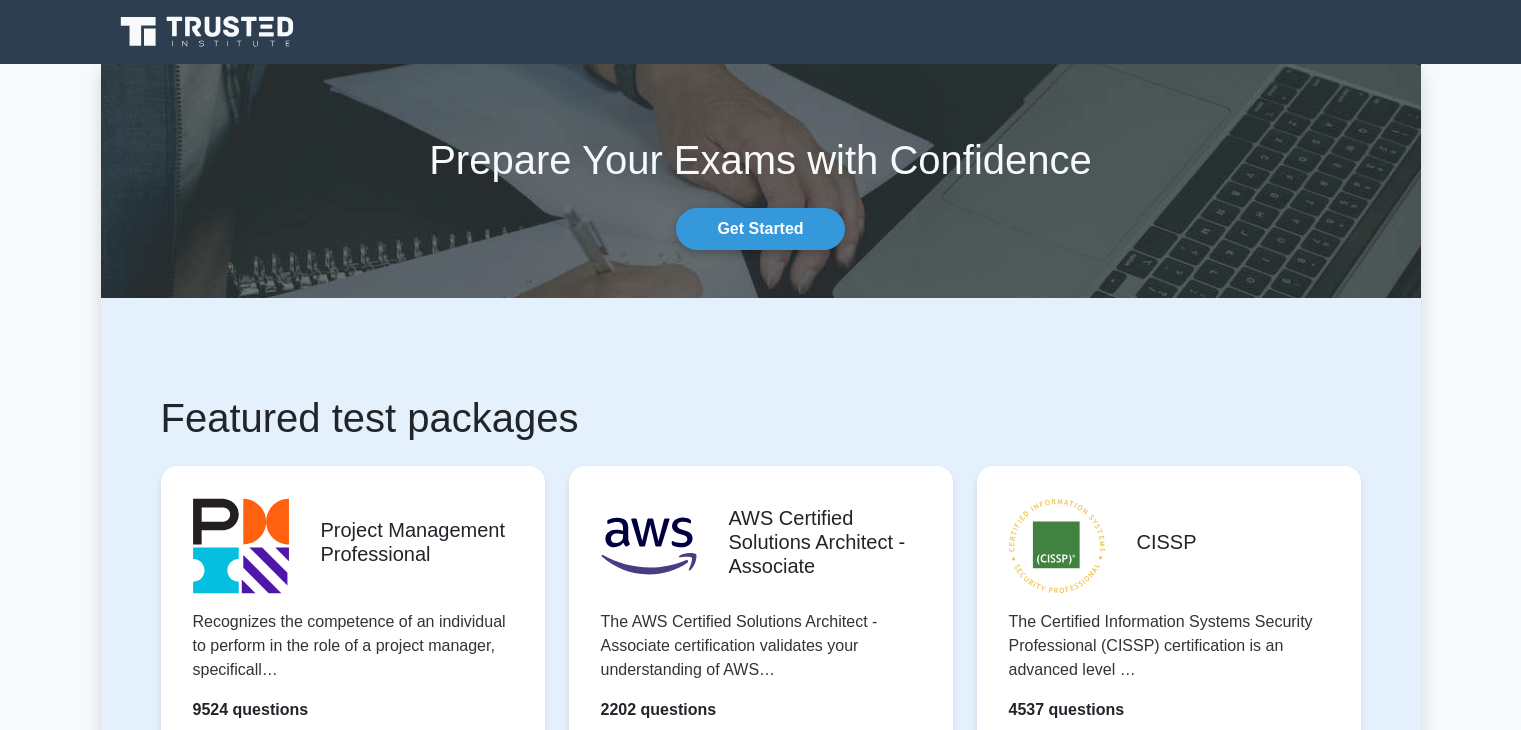 scroll, scrollTop: 0, scrollLeft: 0, axis: both 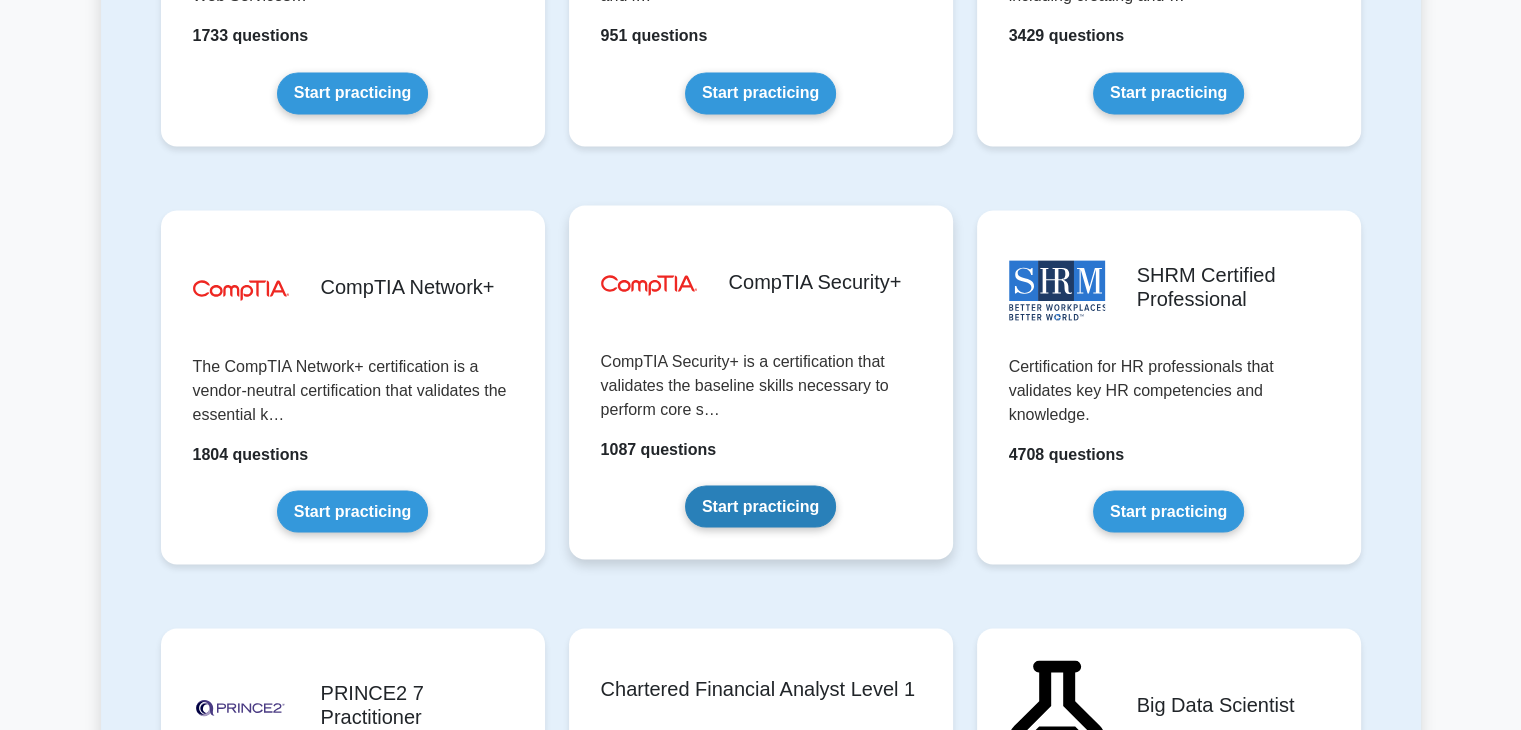 click on "Start practicing" at bounding box center (760, 506) 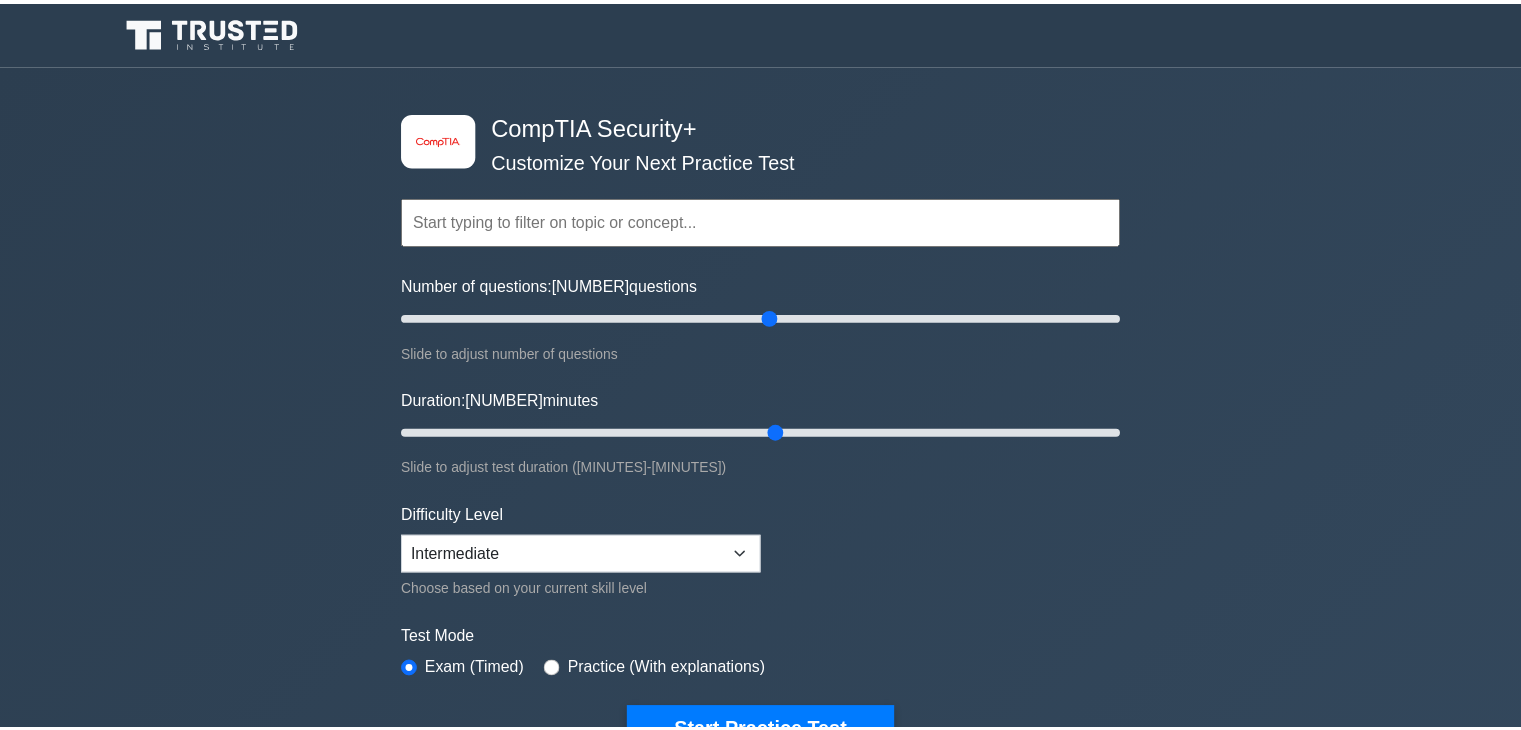 scroll, scrollTop: 0, scrollLeft: 0, axis: both 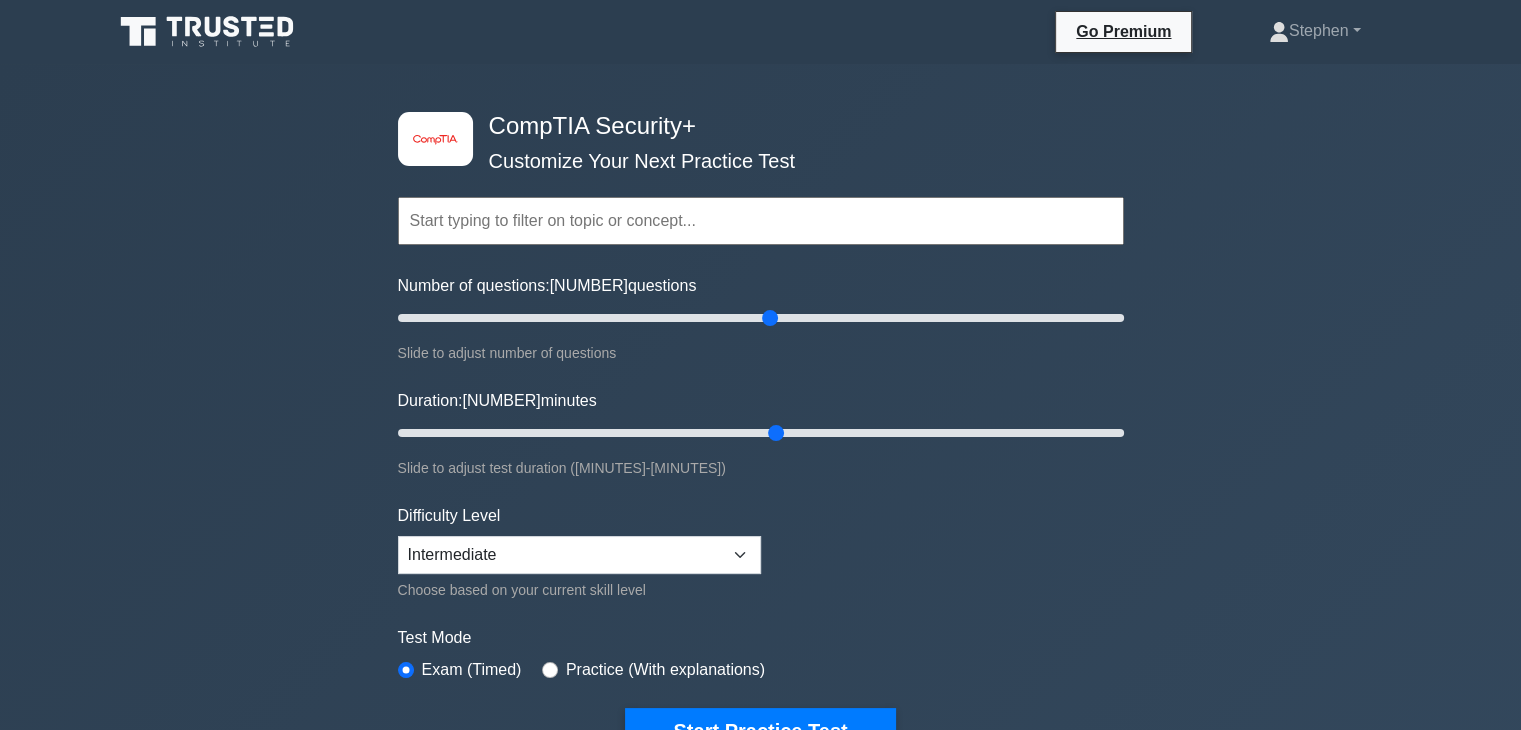 click at bounding box center [761, 221] 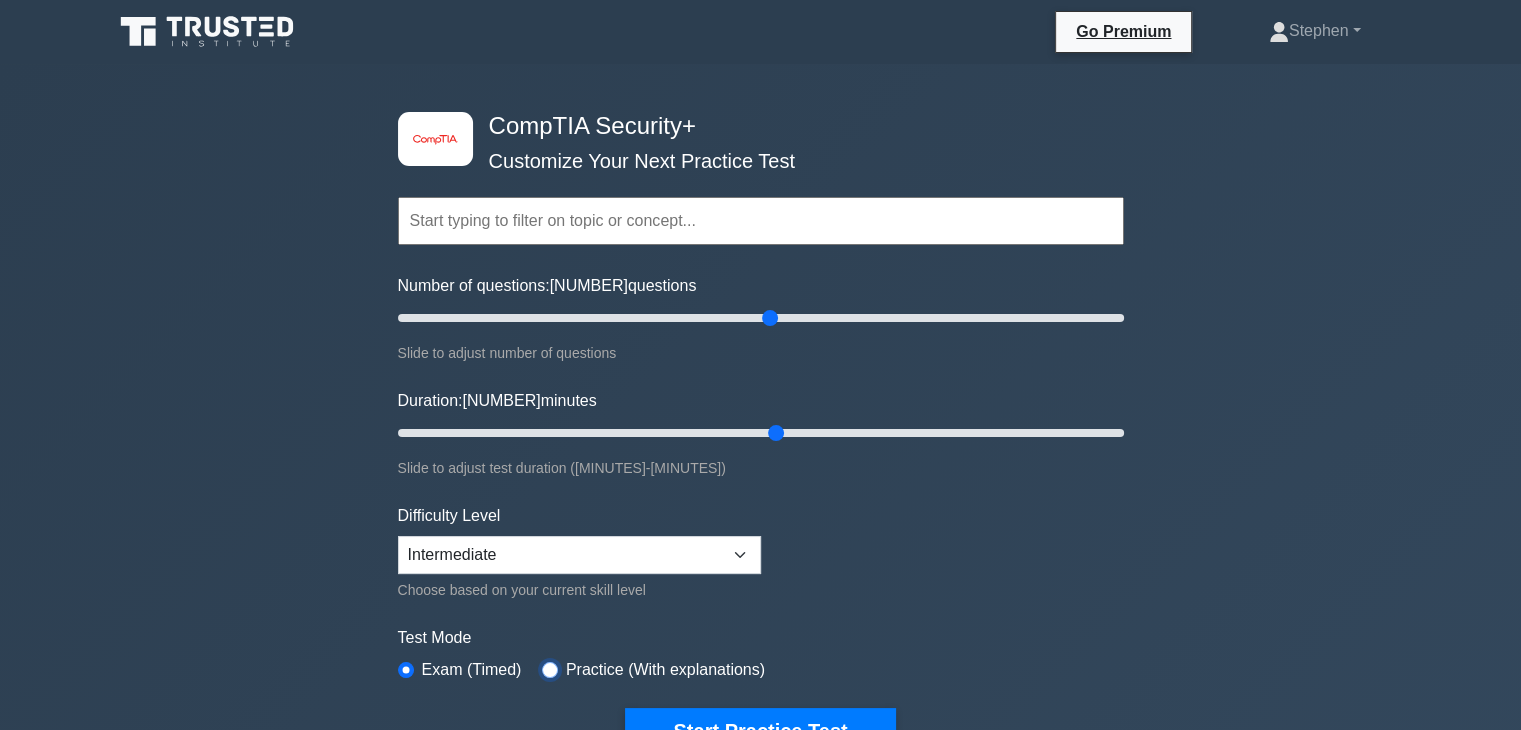 click at bounding box center [550, 670] 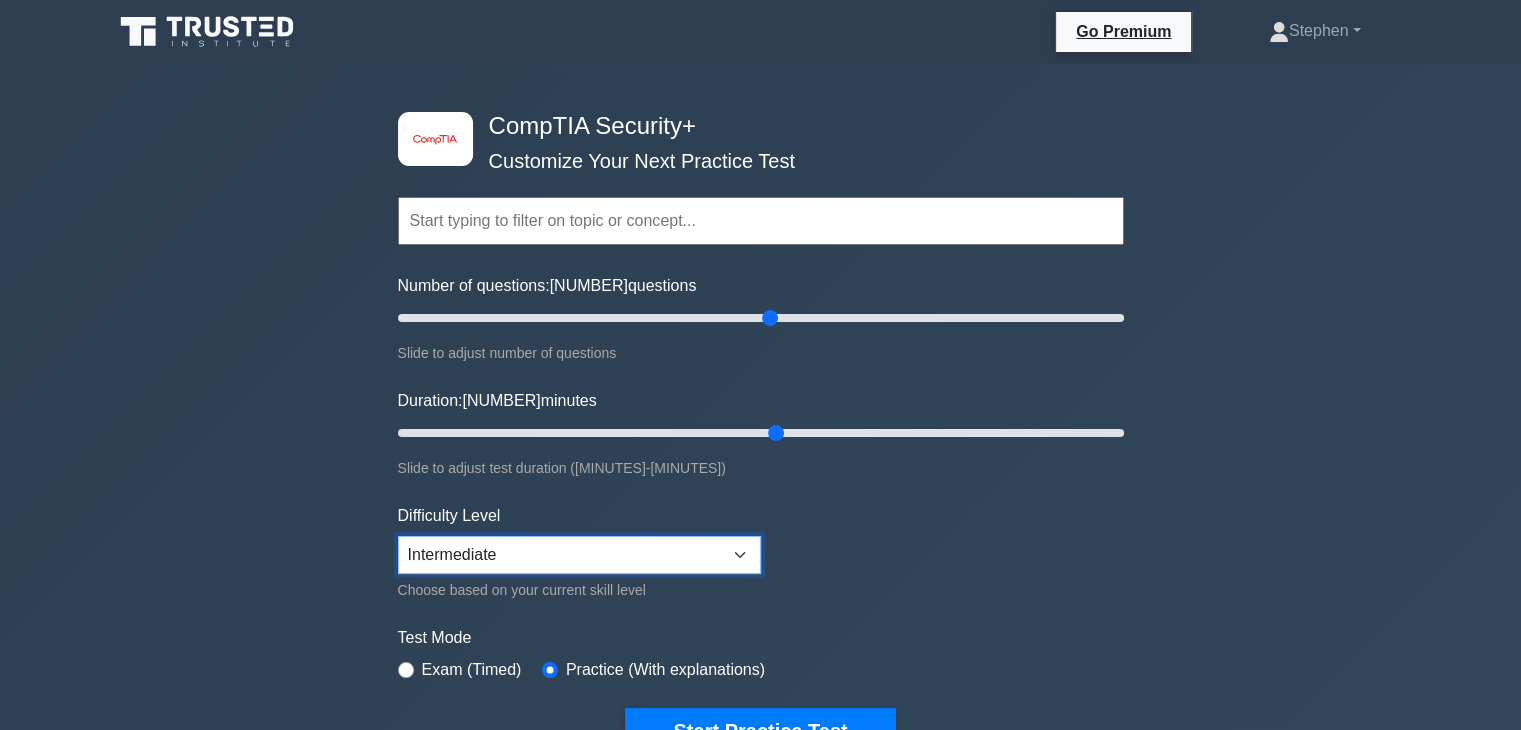 click on "Beginner
Intermediate
Expert" at bounding box center (579, 555) 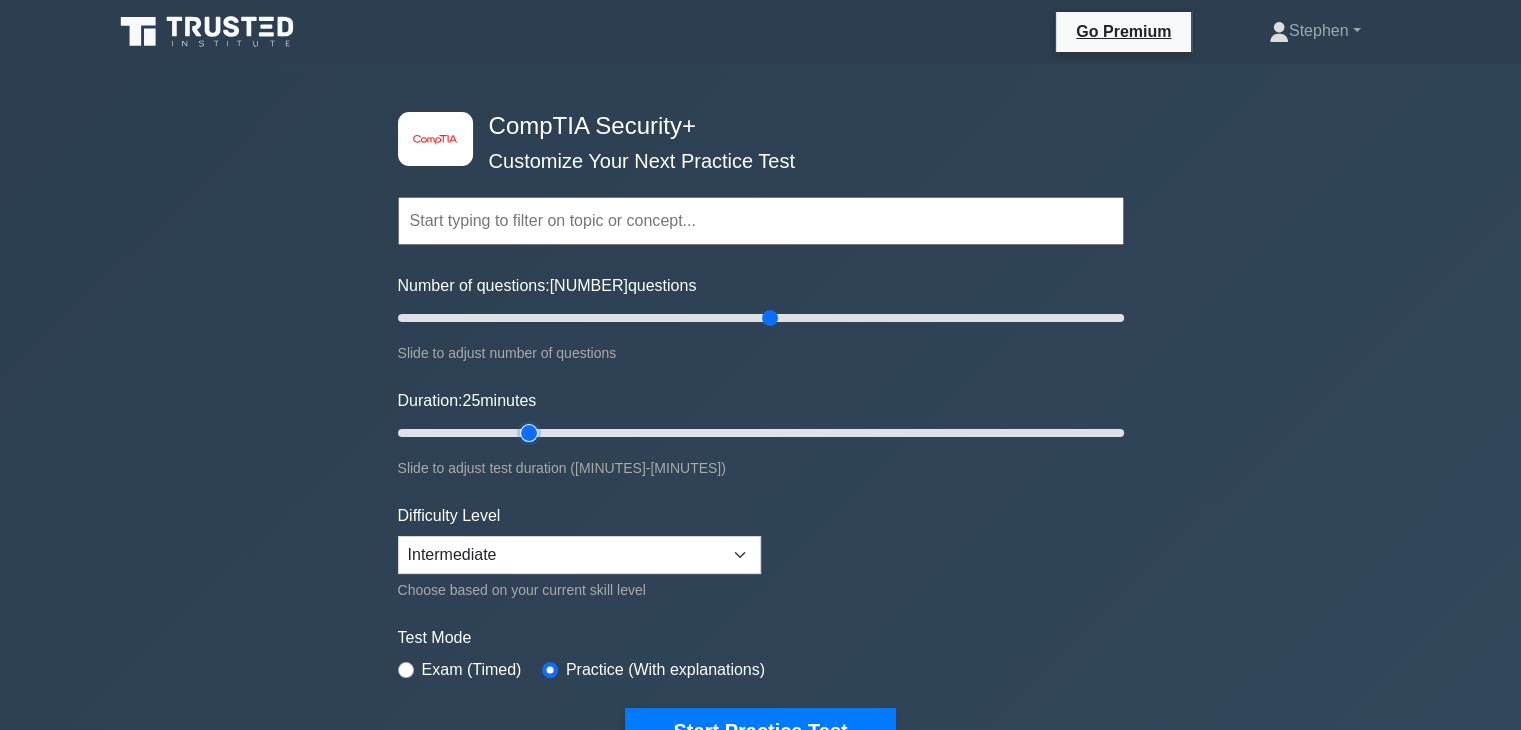 drag, startPoint x: 437, startPoint y: 432, endPoint x: 518, endPoint y: 435, distance: 81.055534 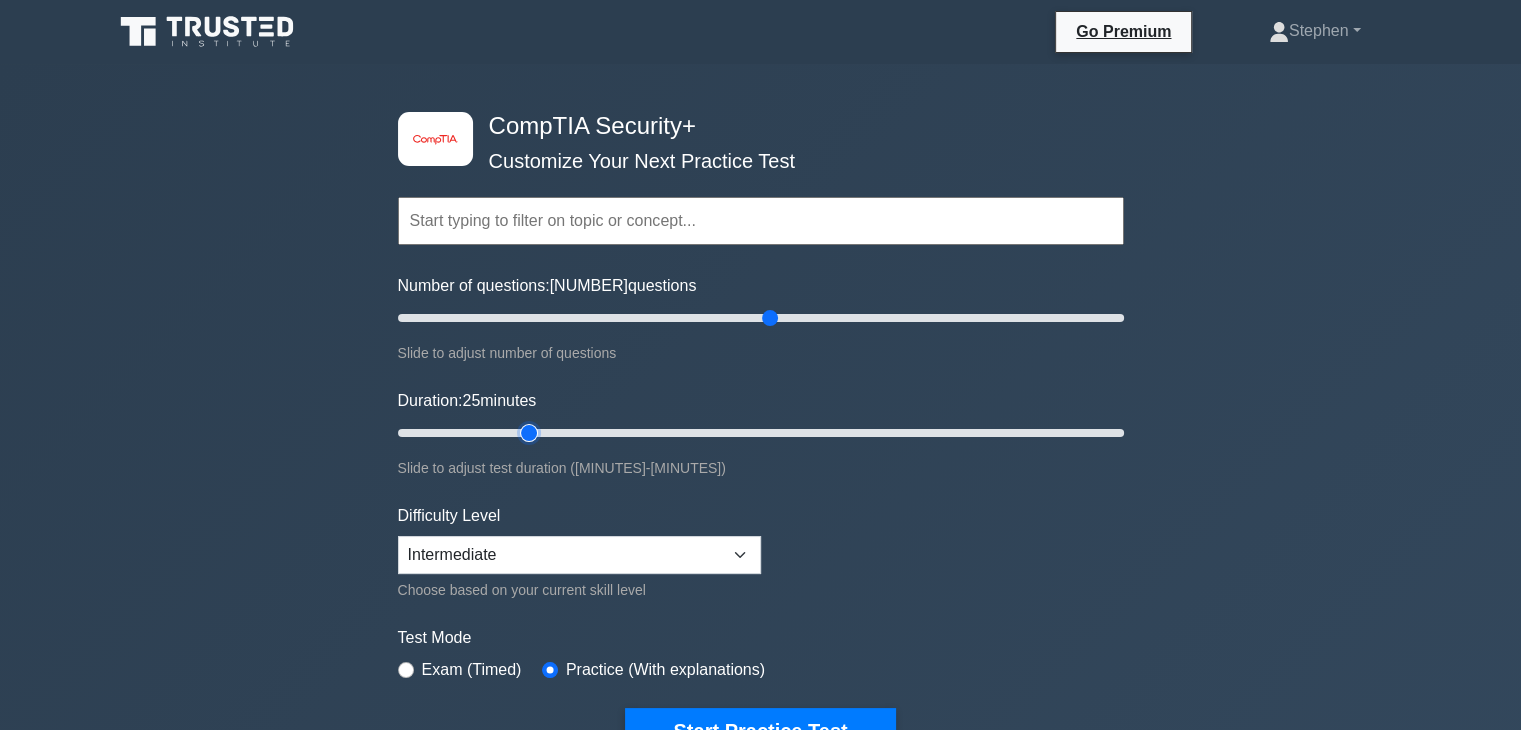 click on "Duration:  25  minutes" at bounding box center (761, 433) 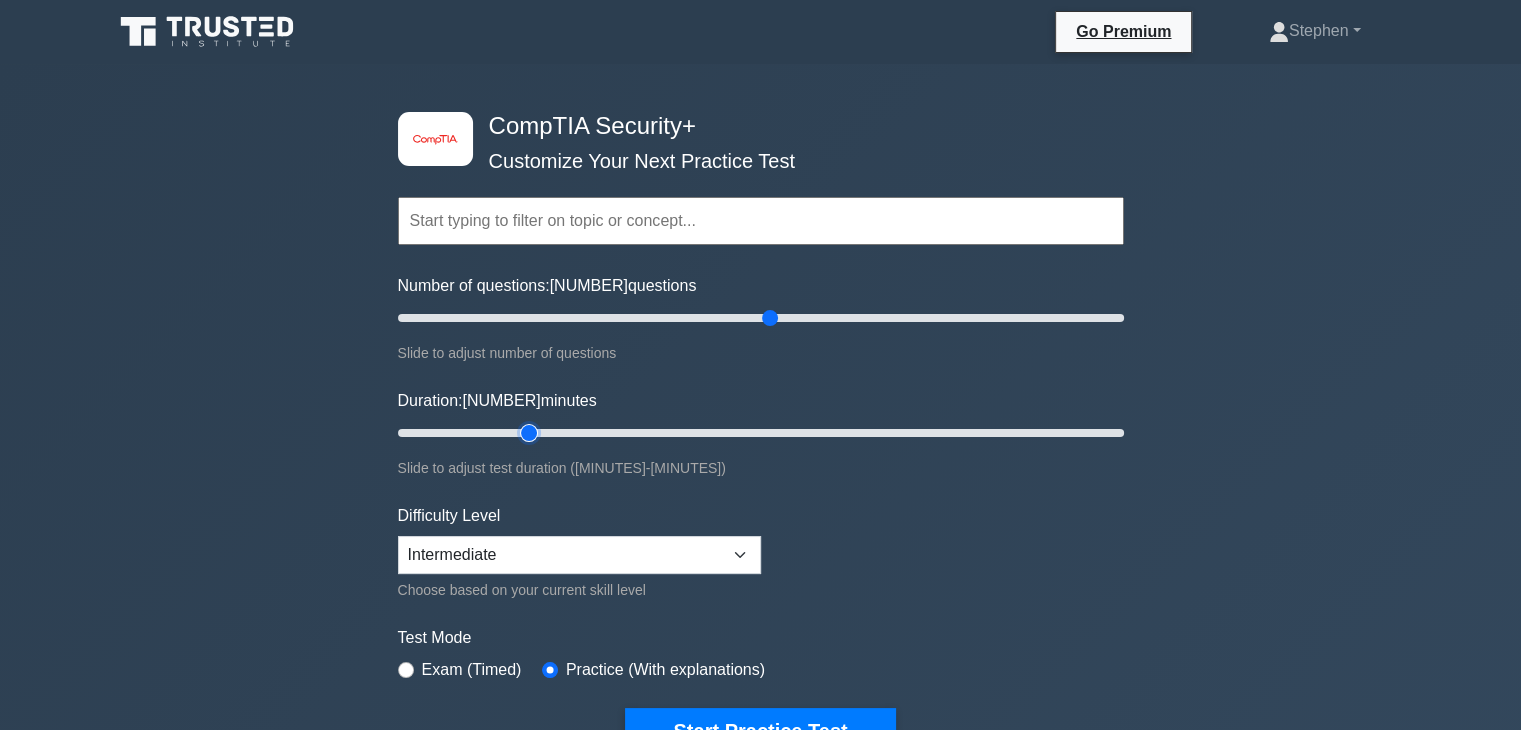 drag, startPoint x: 524, startPoint y: 433, endPoint x: 548, endPoint y: 433, distance: 24 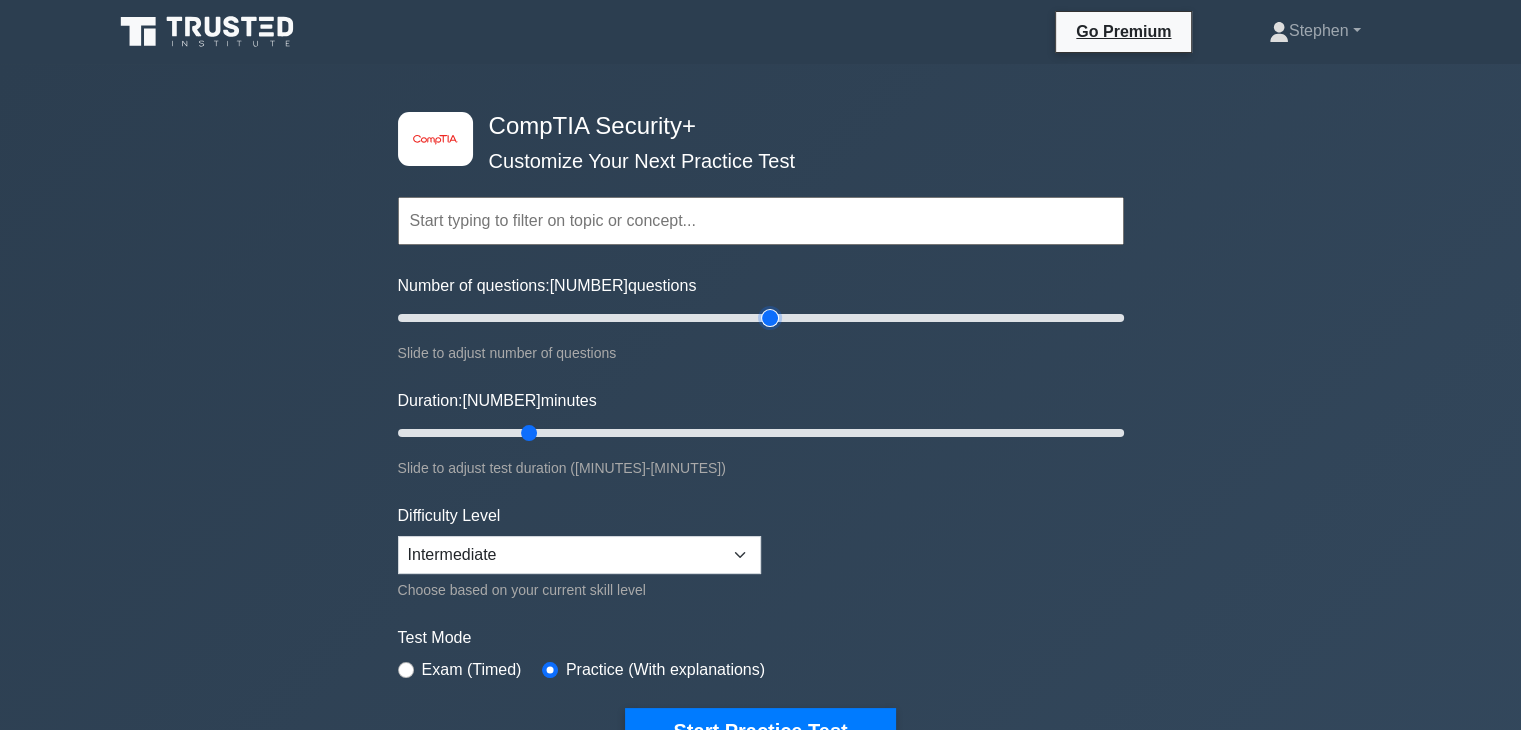 click on "Number of questions:  10  questions" at bounding box center (761, 318) 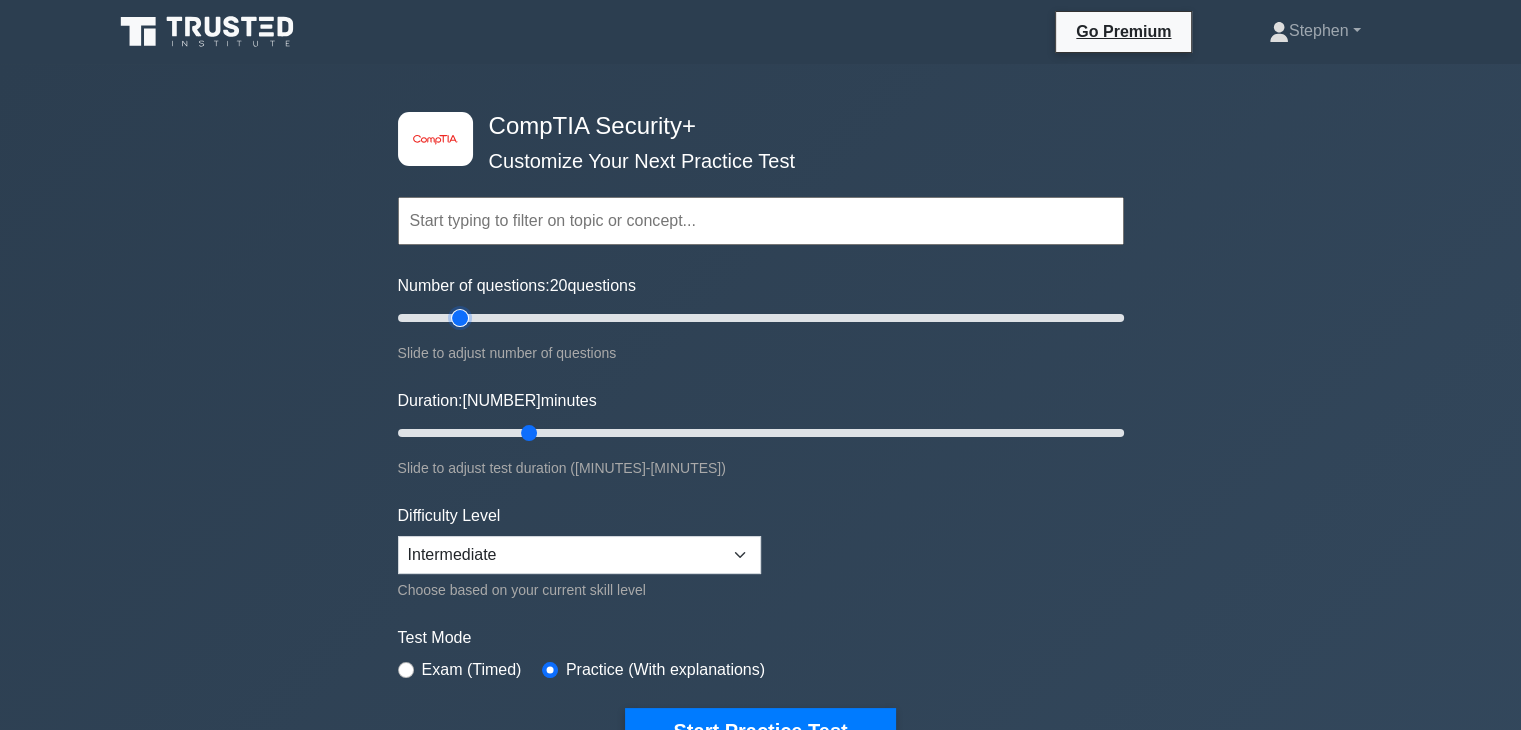 drag, startPoint x: 429, startPoint y: 317, endPoint x: 460, endPoint y: 321, distance: 31.257 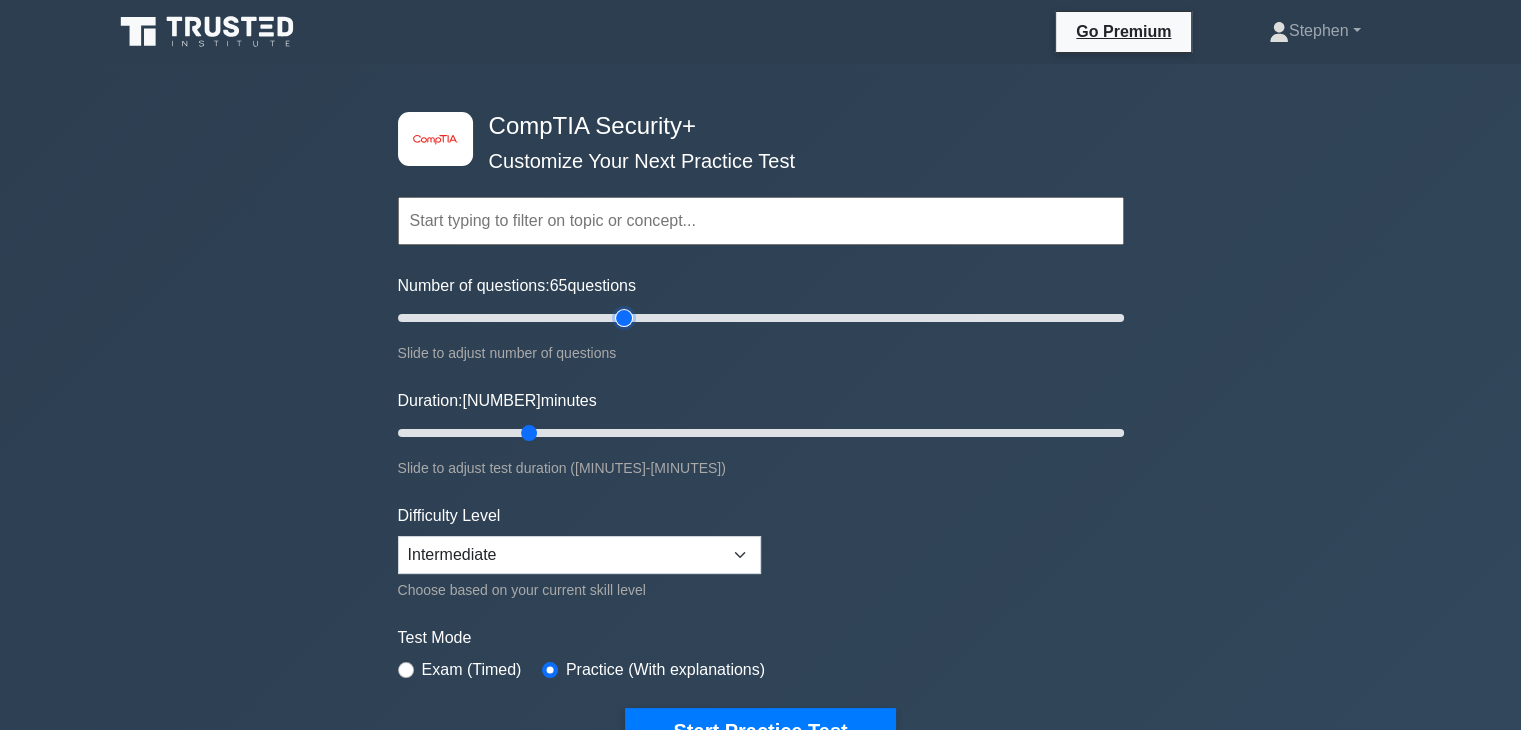 drag, startPoint x: 460, startPoint y: 321, endPoint x: 615, endPoint y: 313, distance: 155.20631 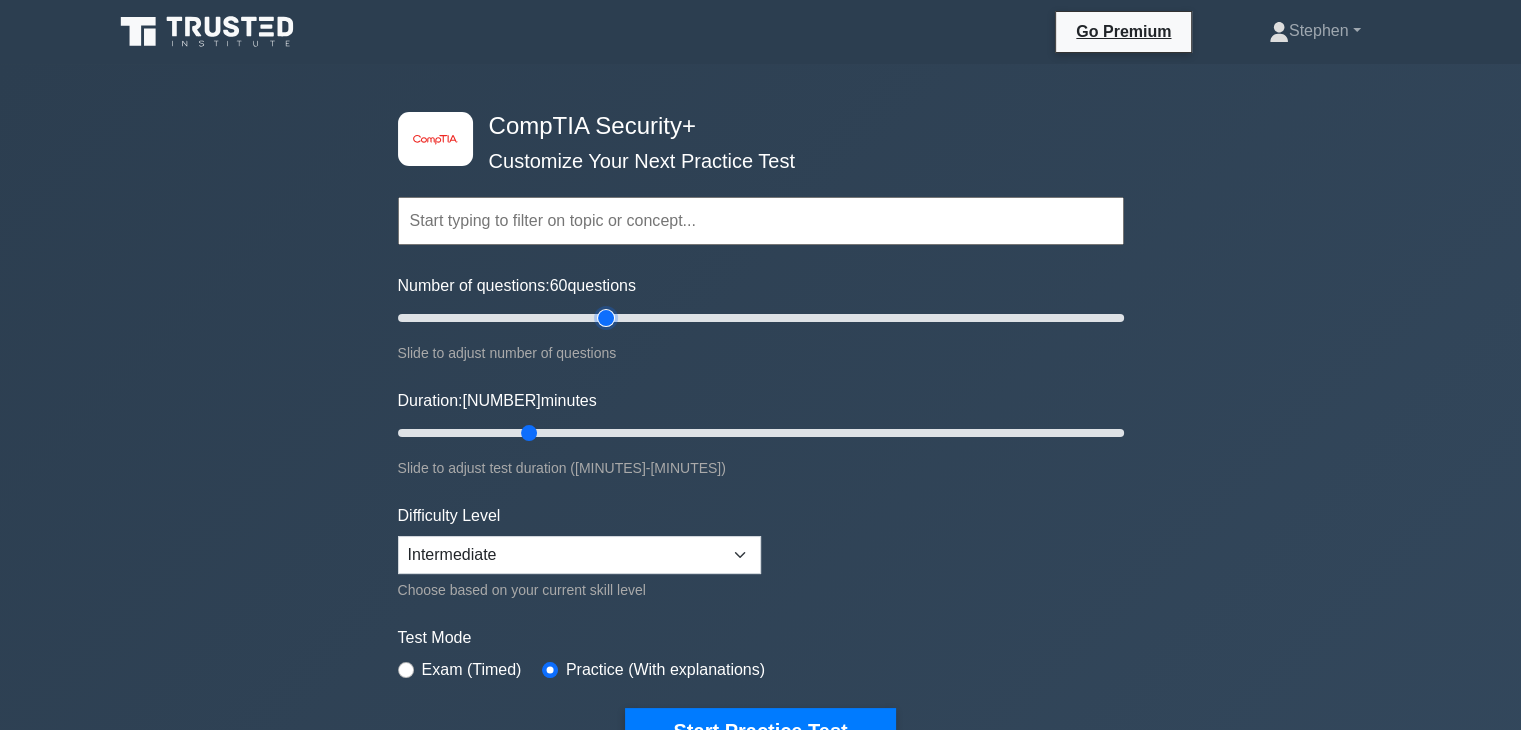 drag, startPoint x: 615, startPoint y: 313, endPoint x: 603, endPoint y: 313, distance: 12 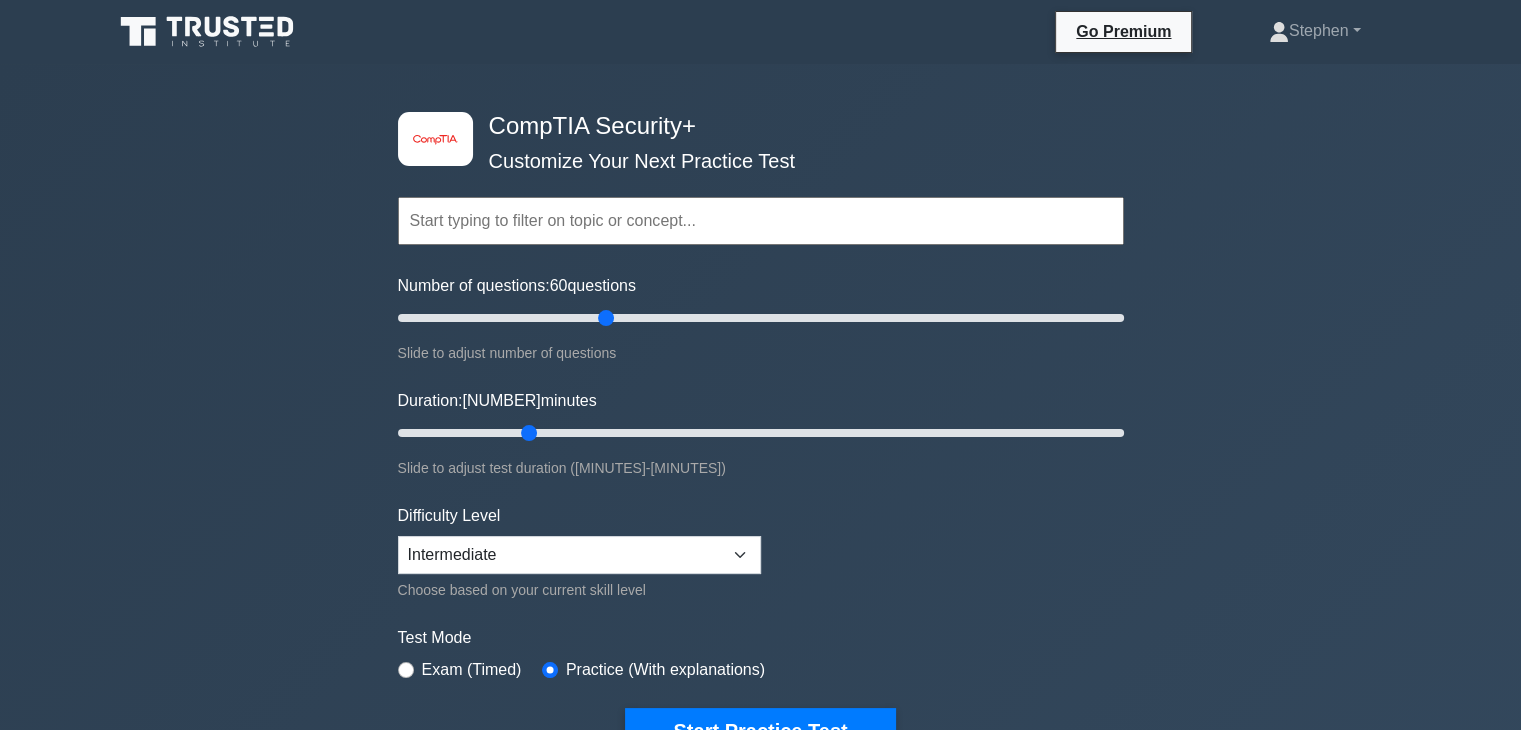 click at bounding box center (761, 221) 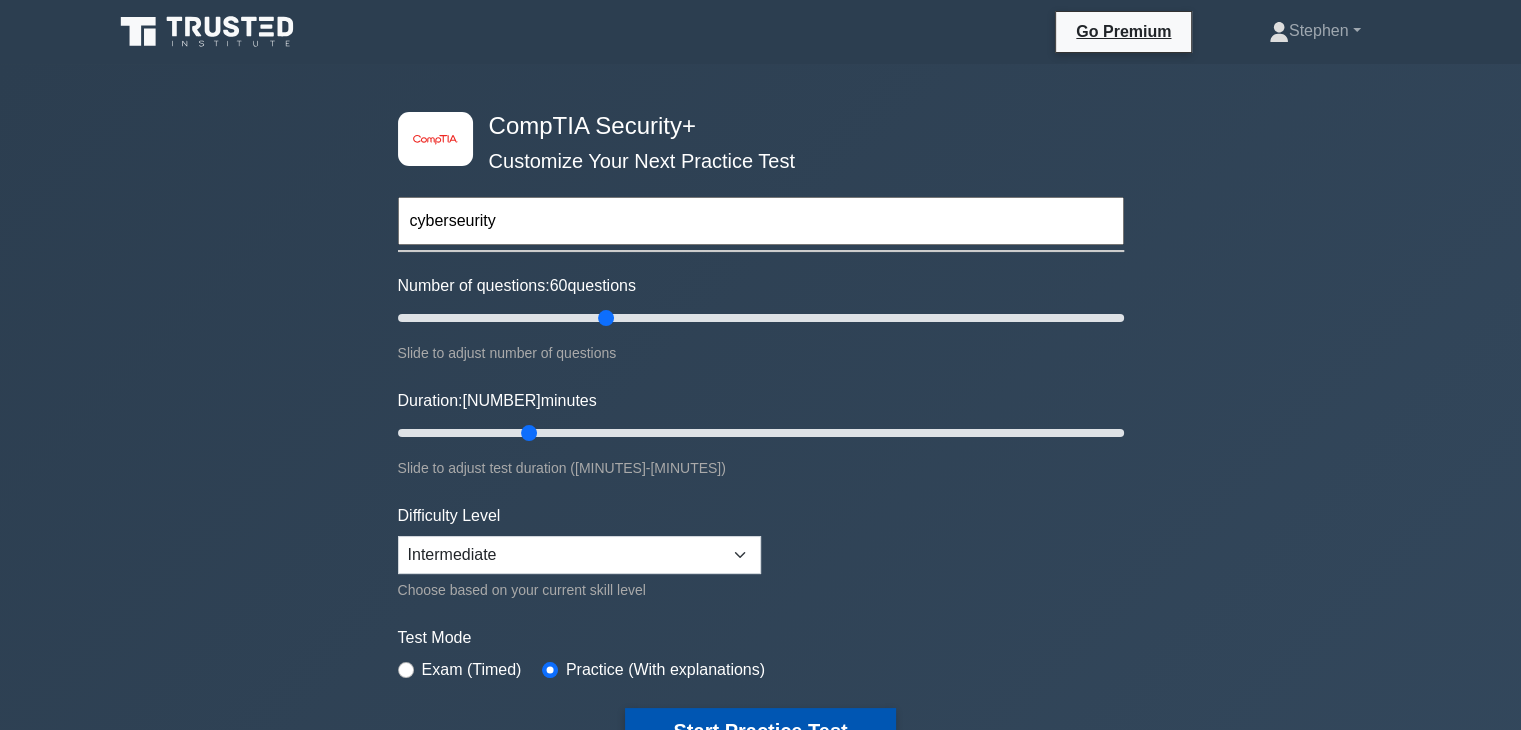type on "cyberseurity" 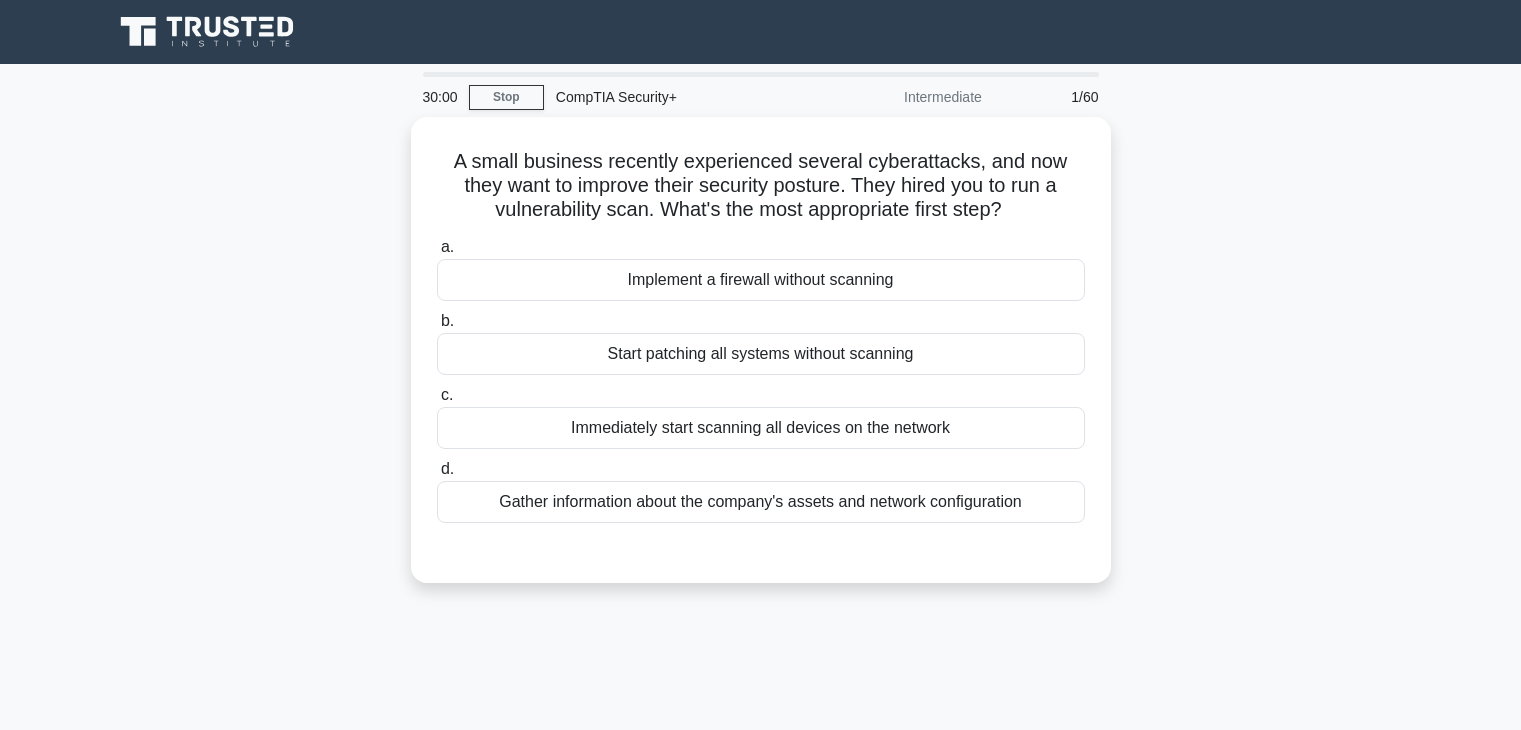 scroll, scrollTop: 0, scrollLeft: 0, axis: both 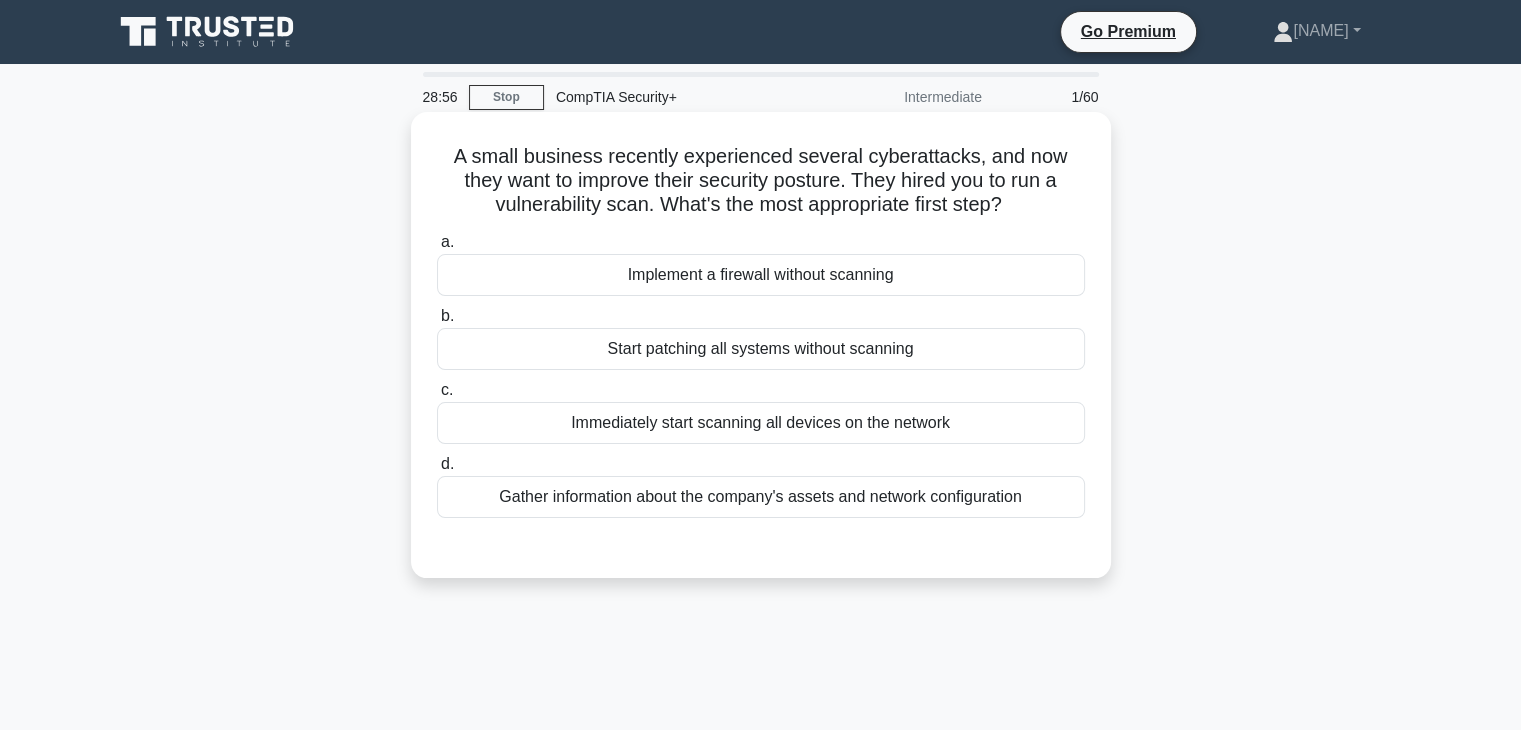 click on "Gather information about the company's assets and network configuration" at bounding box center [761, 497] 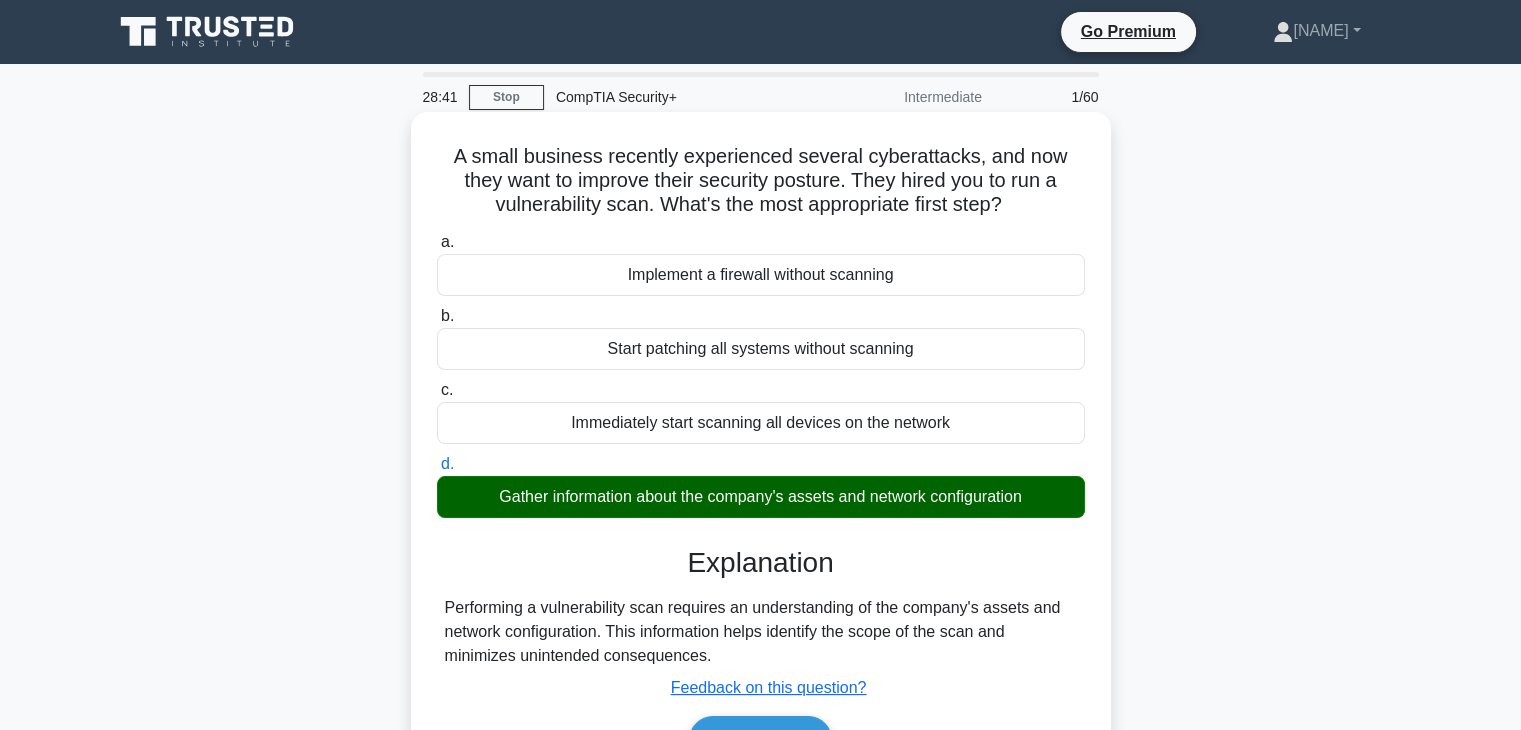 click on "a.
Implement a firewall without scanning" at bounding box center [437, 242] 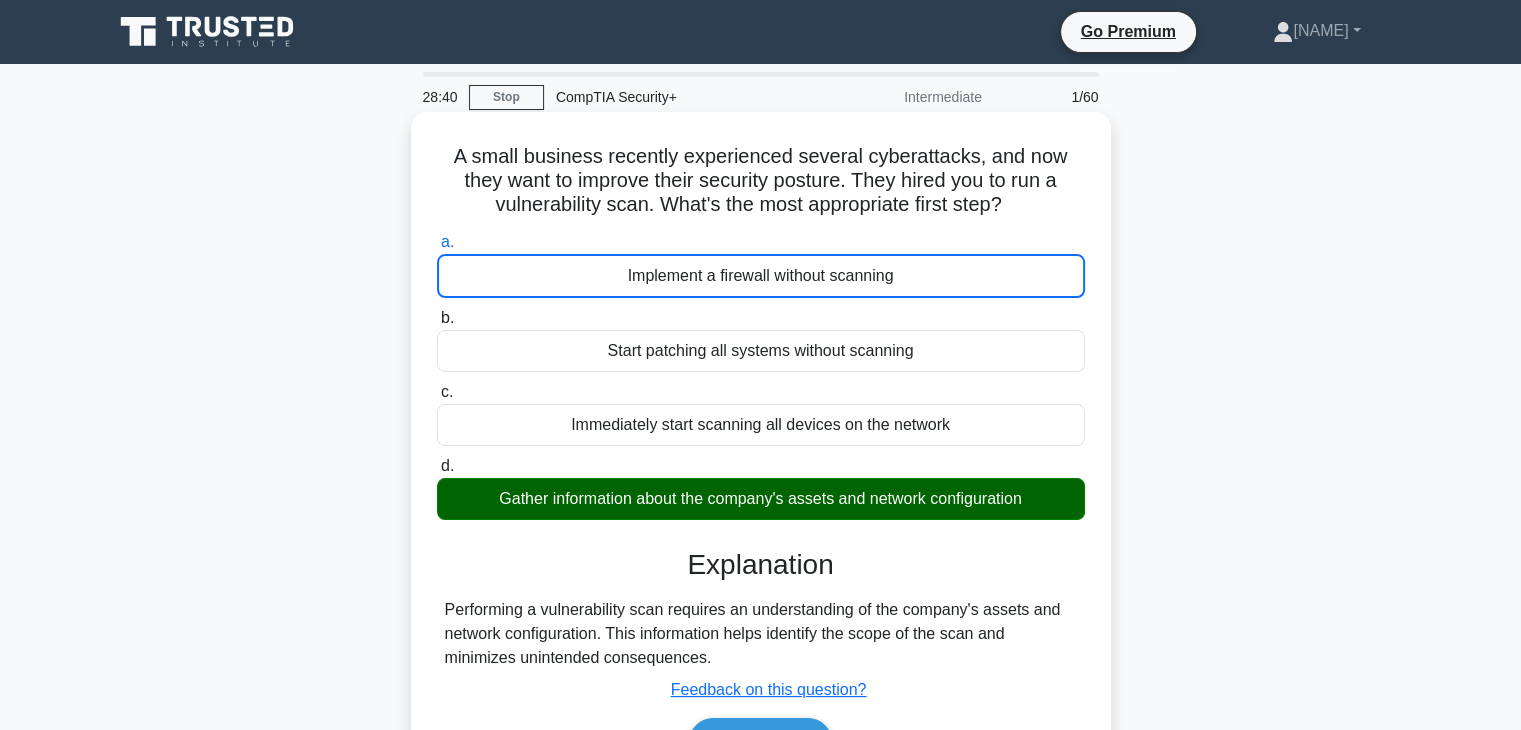 click on "b.
Start patching all systems without scanning" at bounding box center [437, 318] 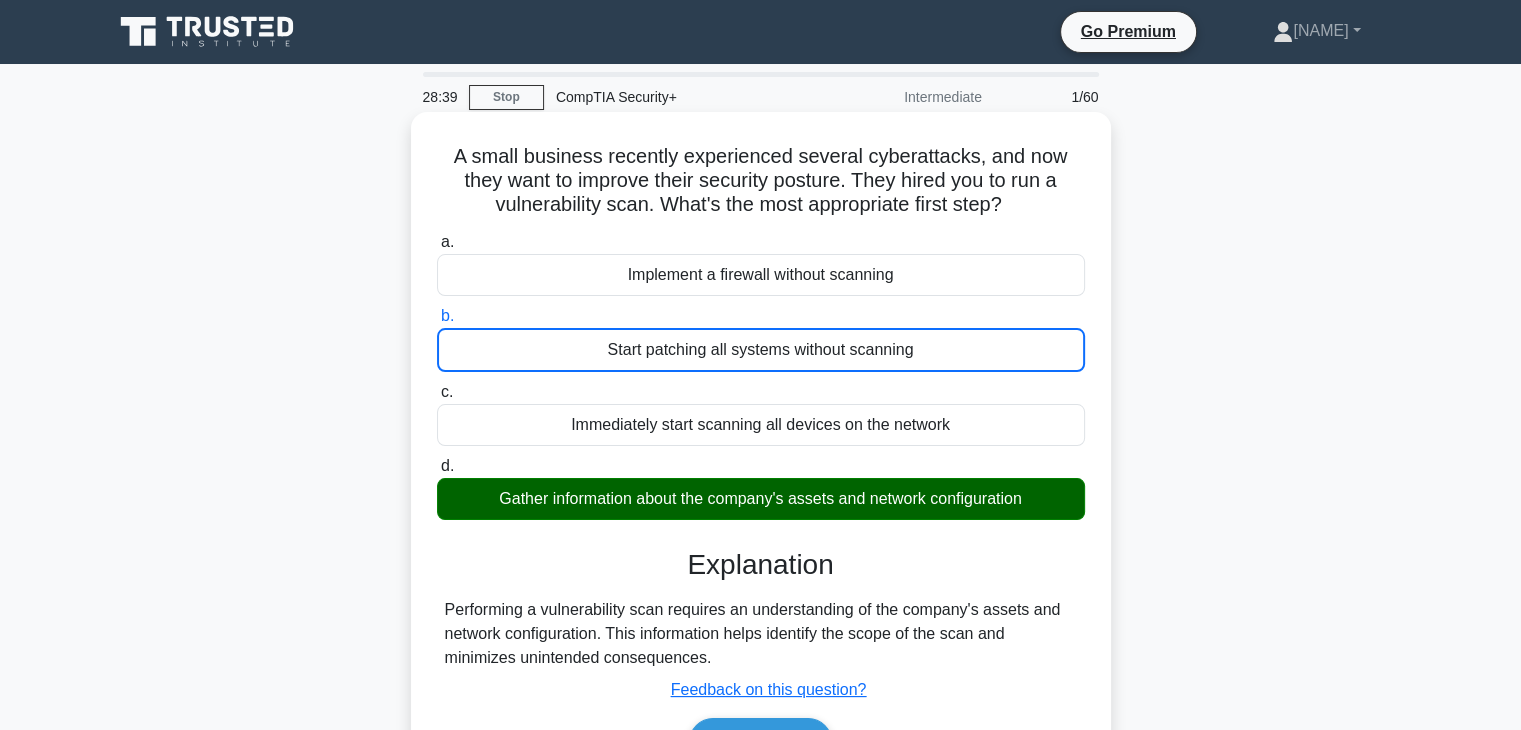 click on "c.
Immediately start scanning all devices on the network" at bounding box center [437, 392] 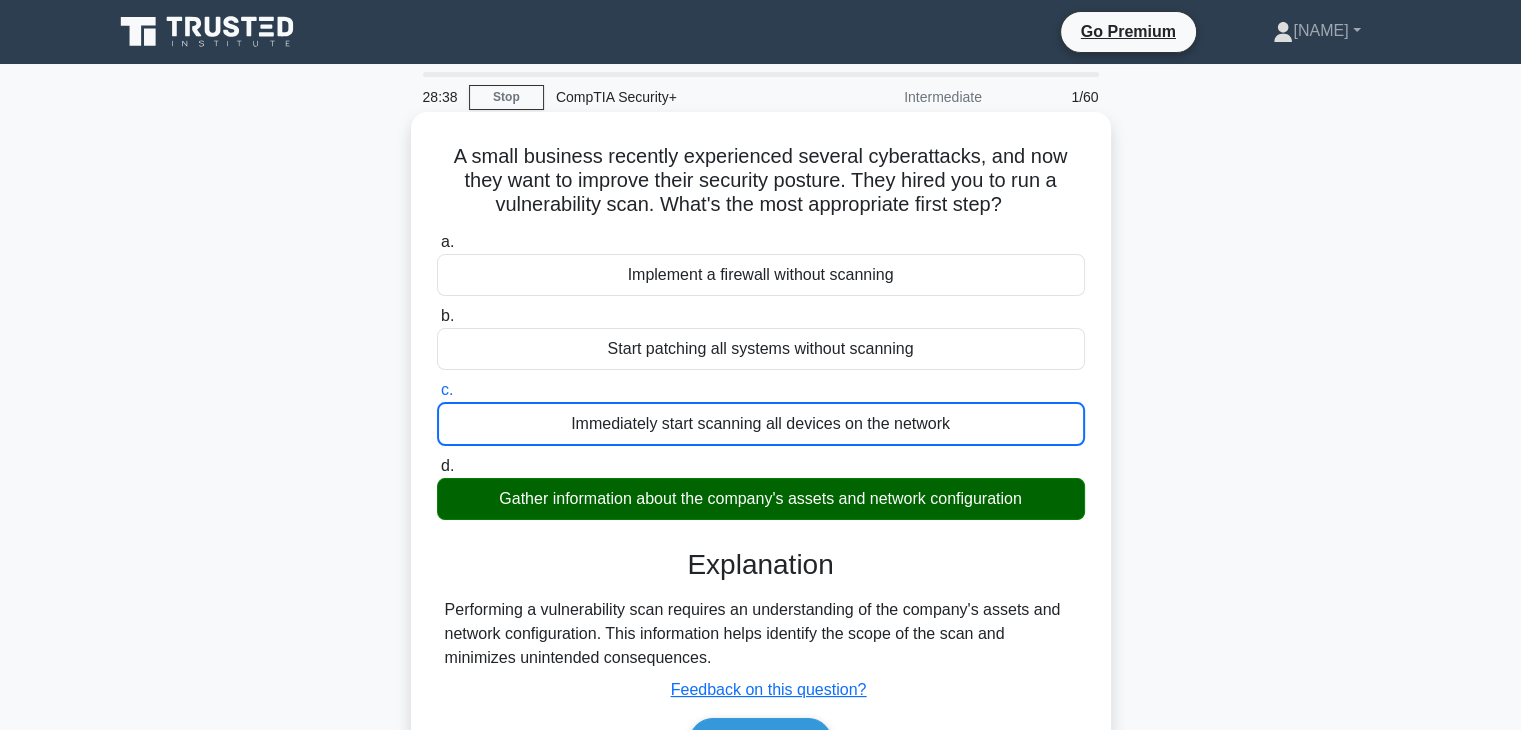 click on "d.
Gather information about the company's assets and network configuration" at bounding box center [437, 466] 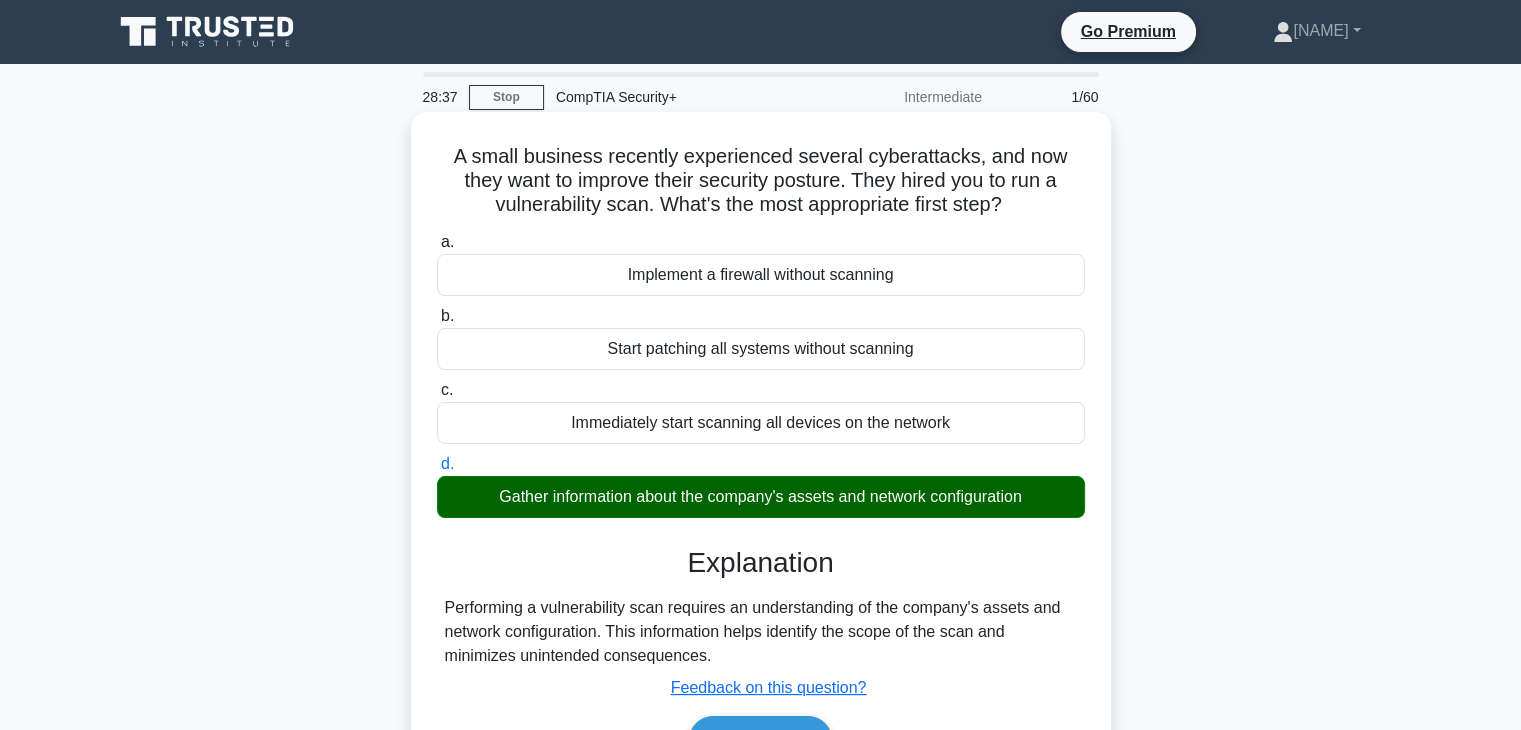 click on "Next" at bounding box center [760, 740] 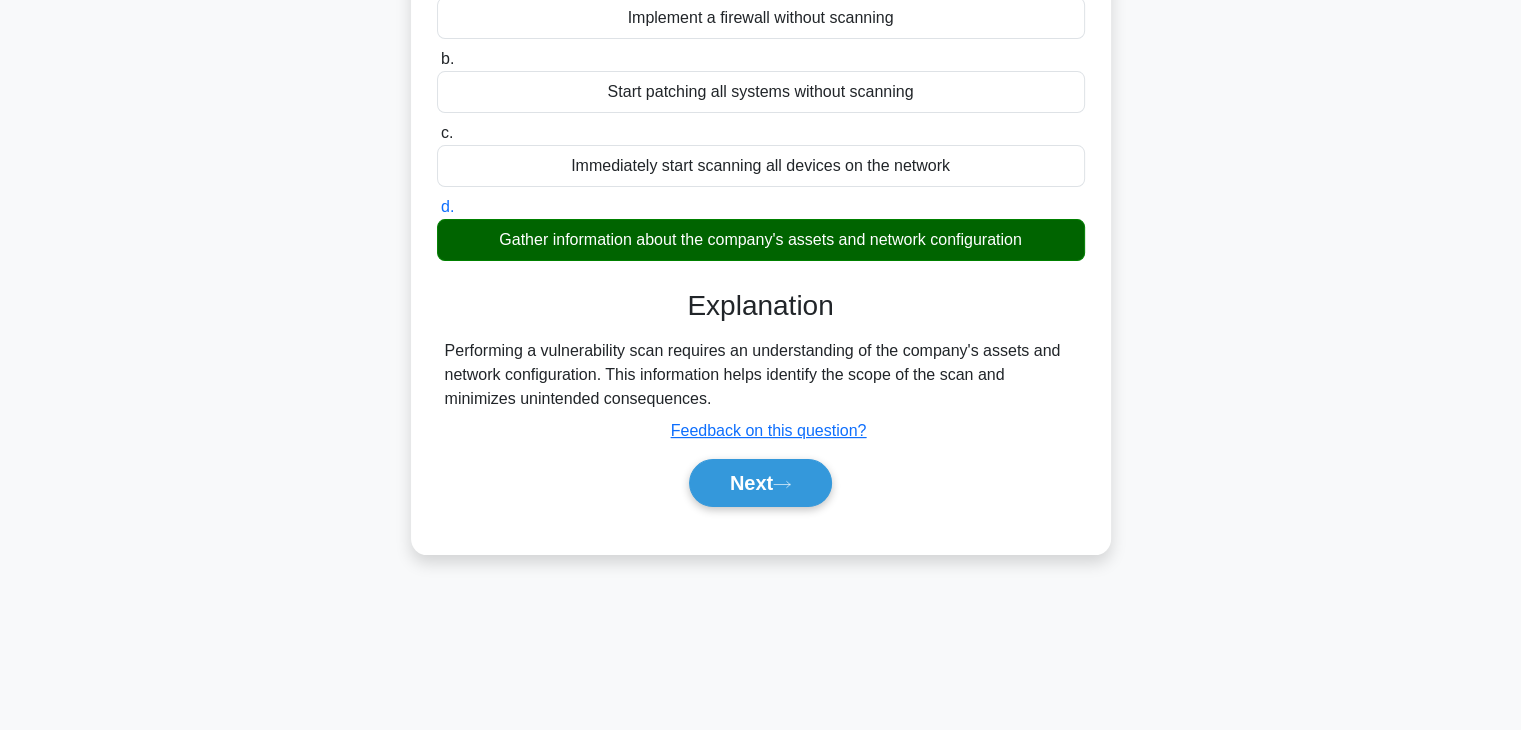 scroll, scrollTop: 280, scrollLeft: 0, axis: vertical 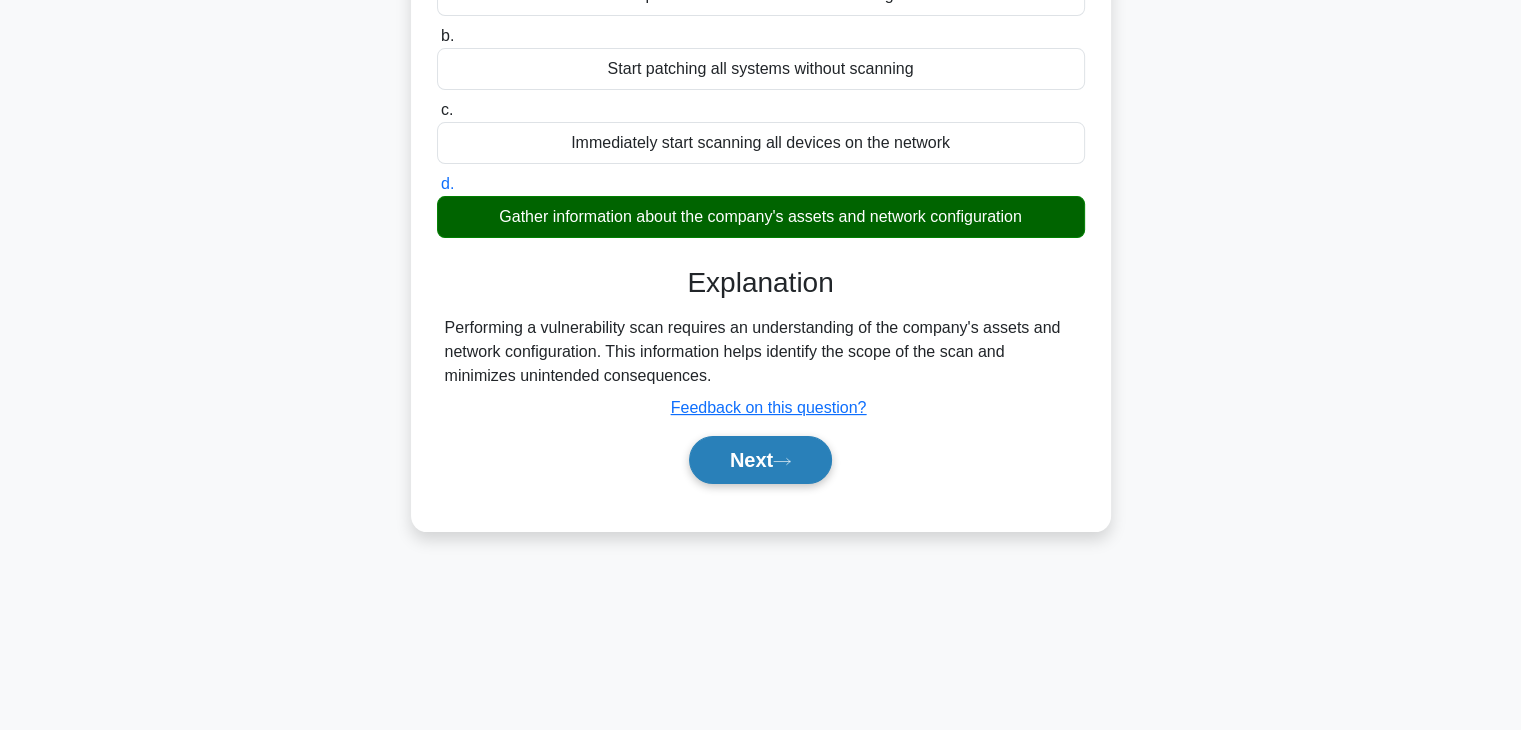 click on "Next" at bounding box center [760, 460] 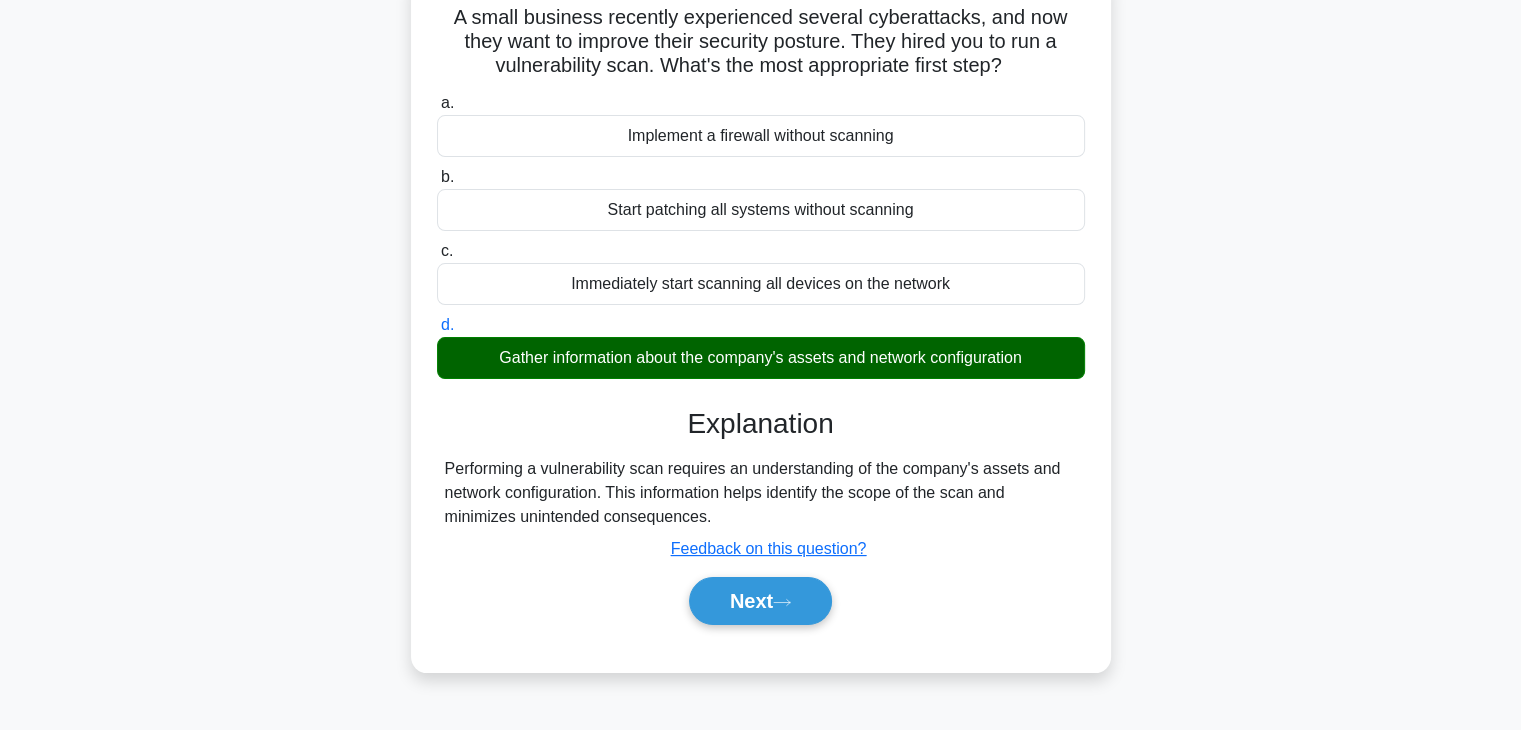 scroll, scrollTop: 120, scrollLeft: 0, axis: vertical 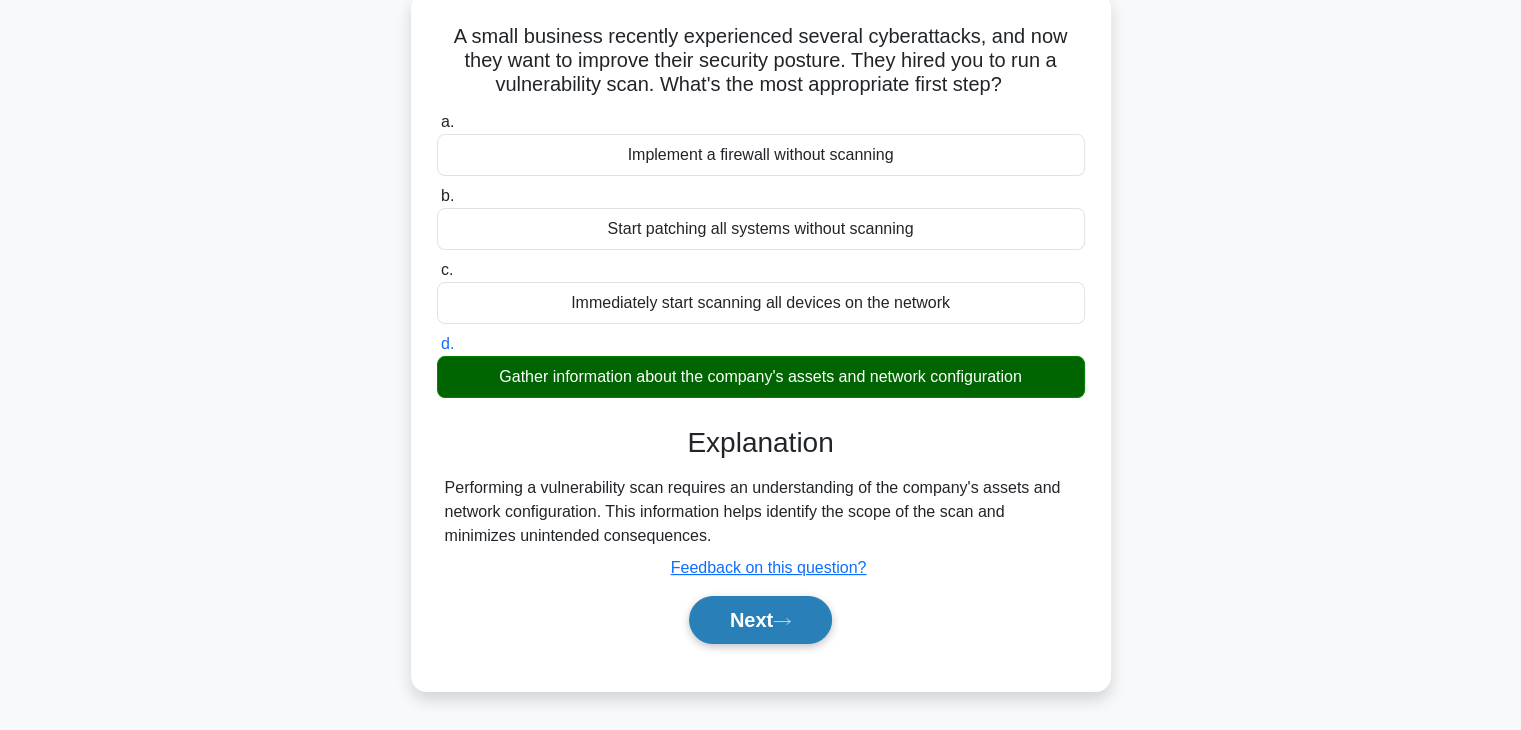 click on "Next" at bounding box center [760, 620] 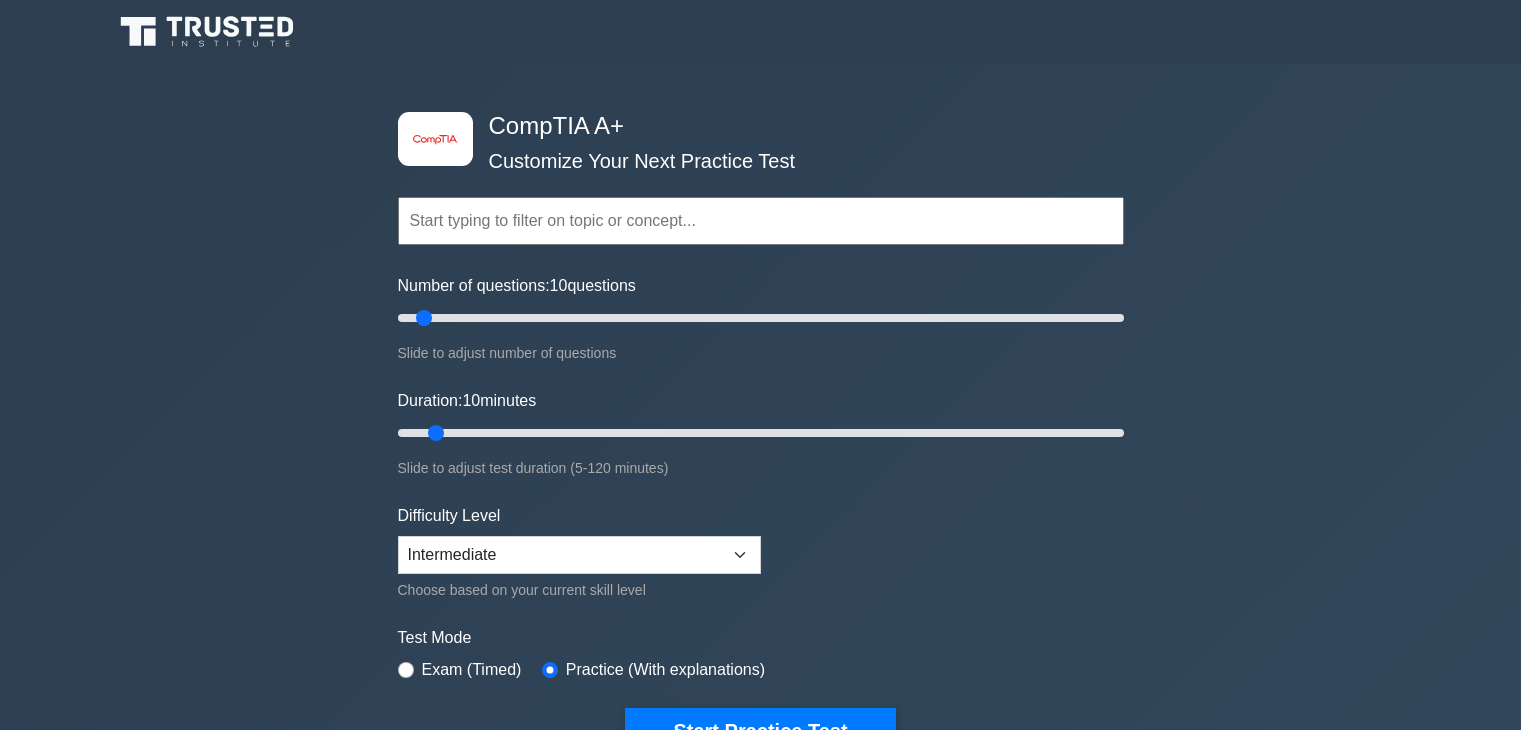 scroll, scrollTop: 0, scrollLeft: 0, axis: both 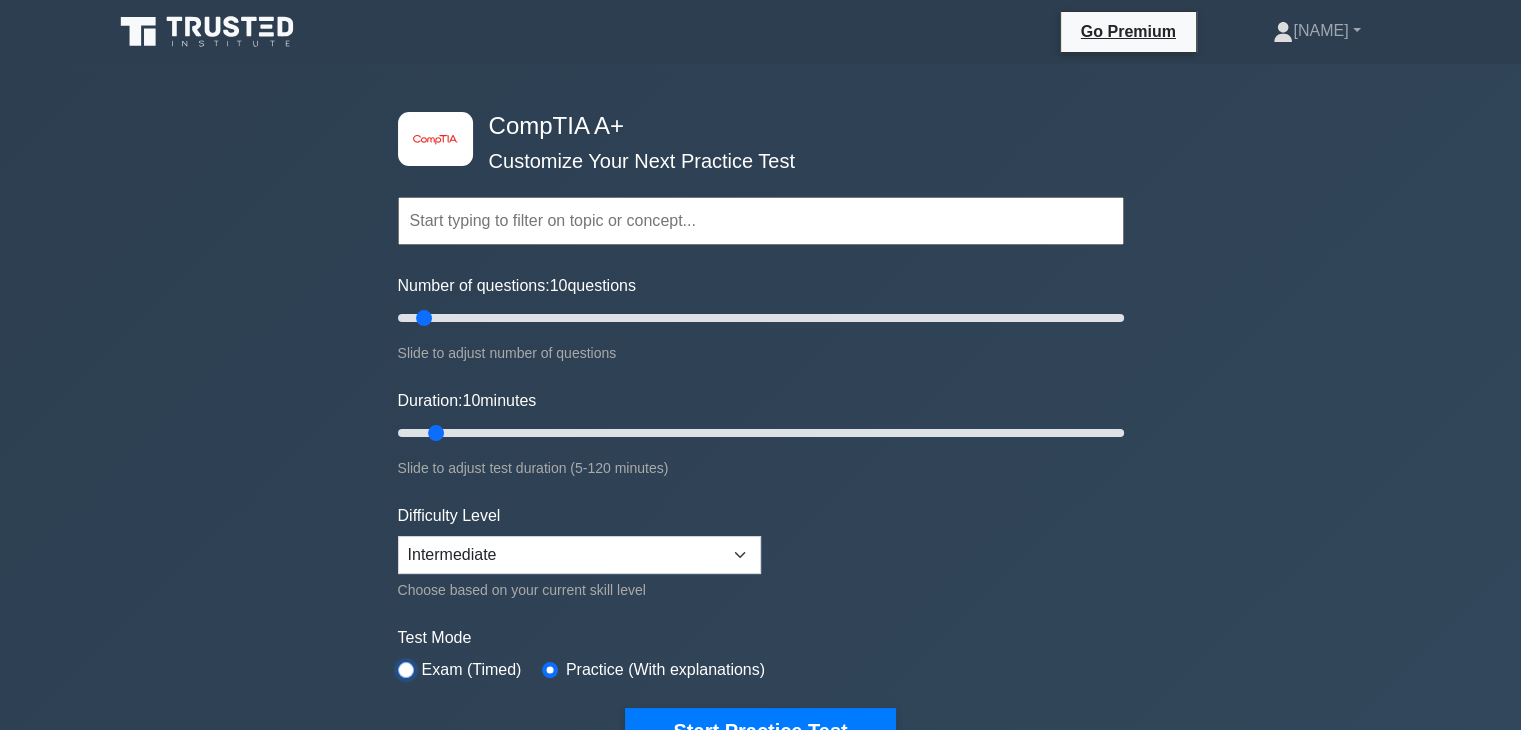 click at bounding box center (406, 670) 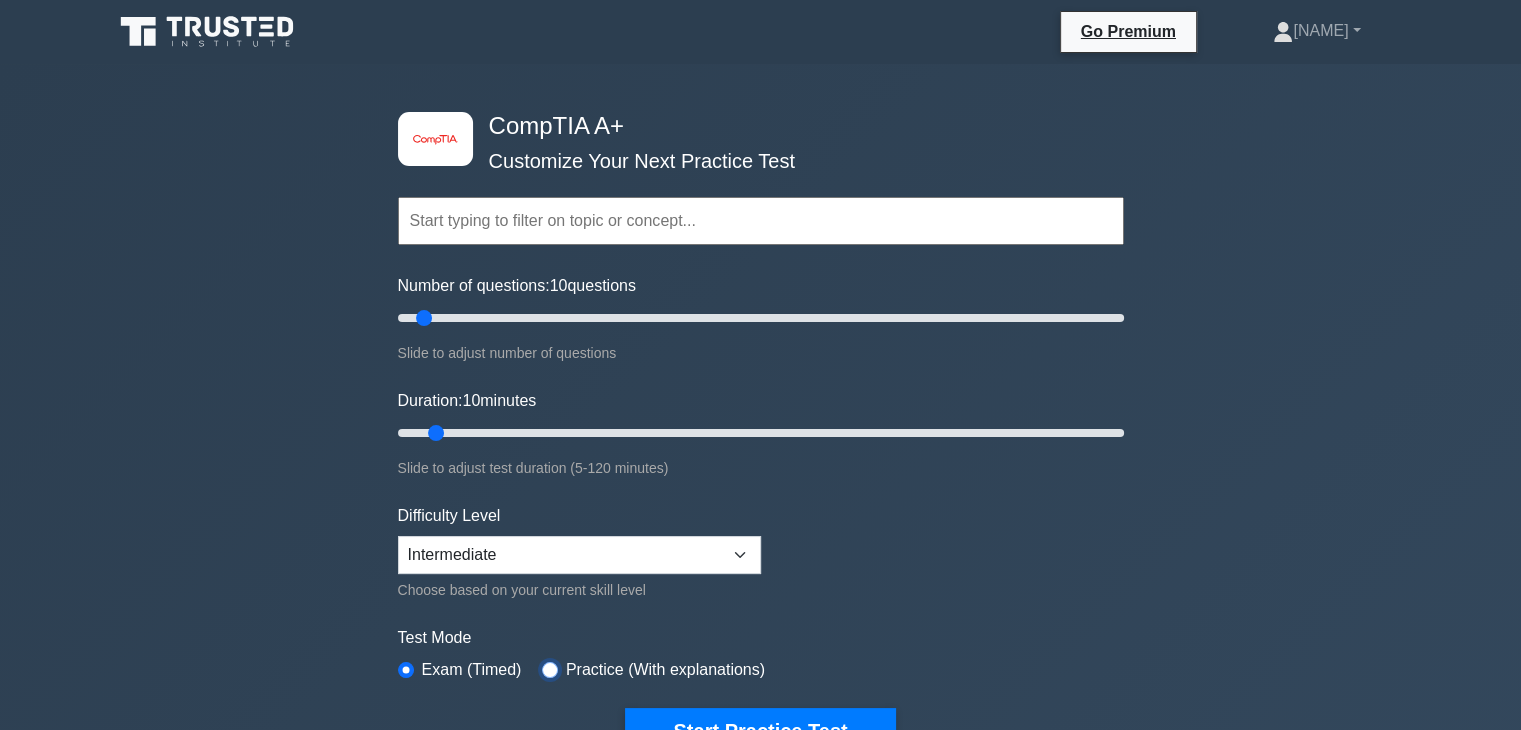 click at bounding box center (550, 670) 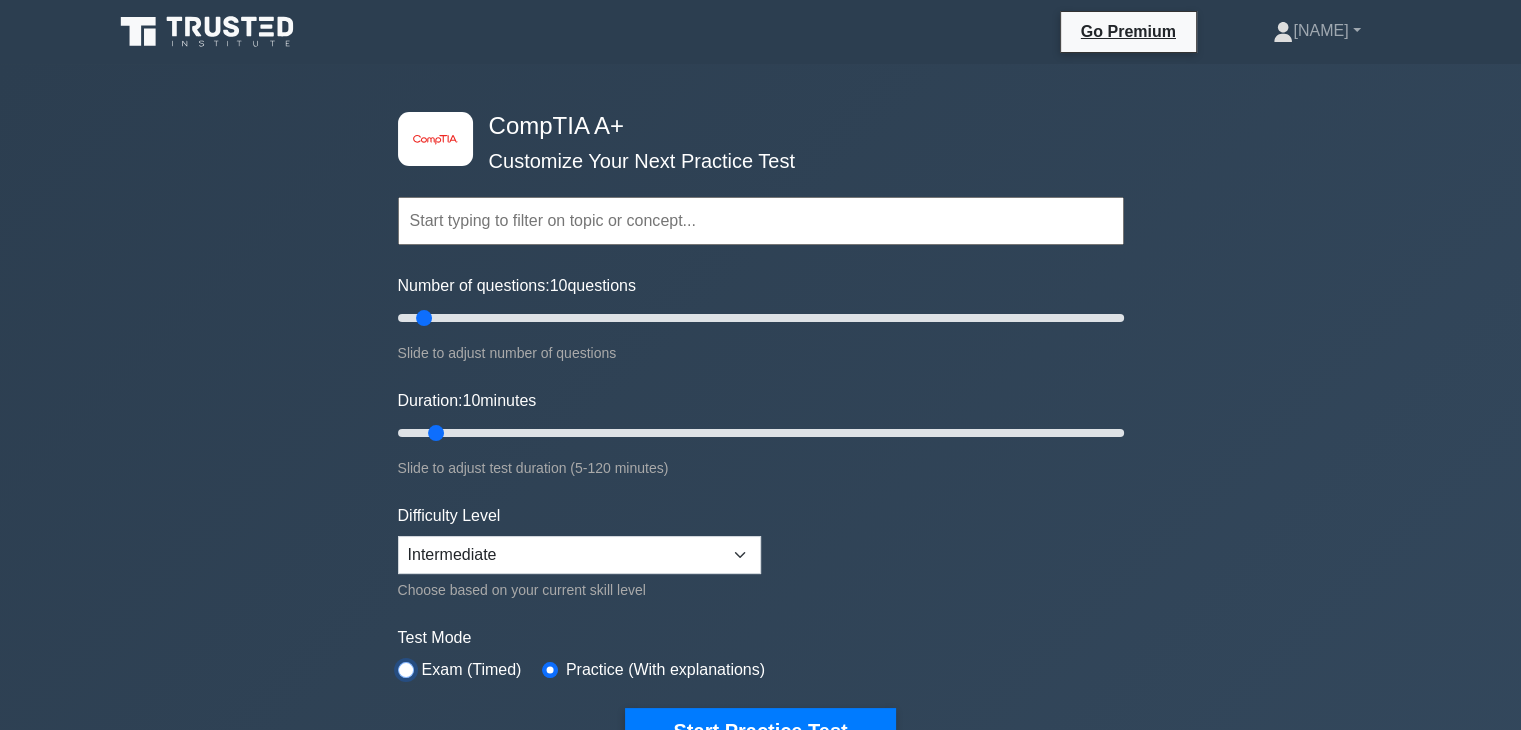 click at bounding box center (406, 670) 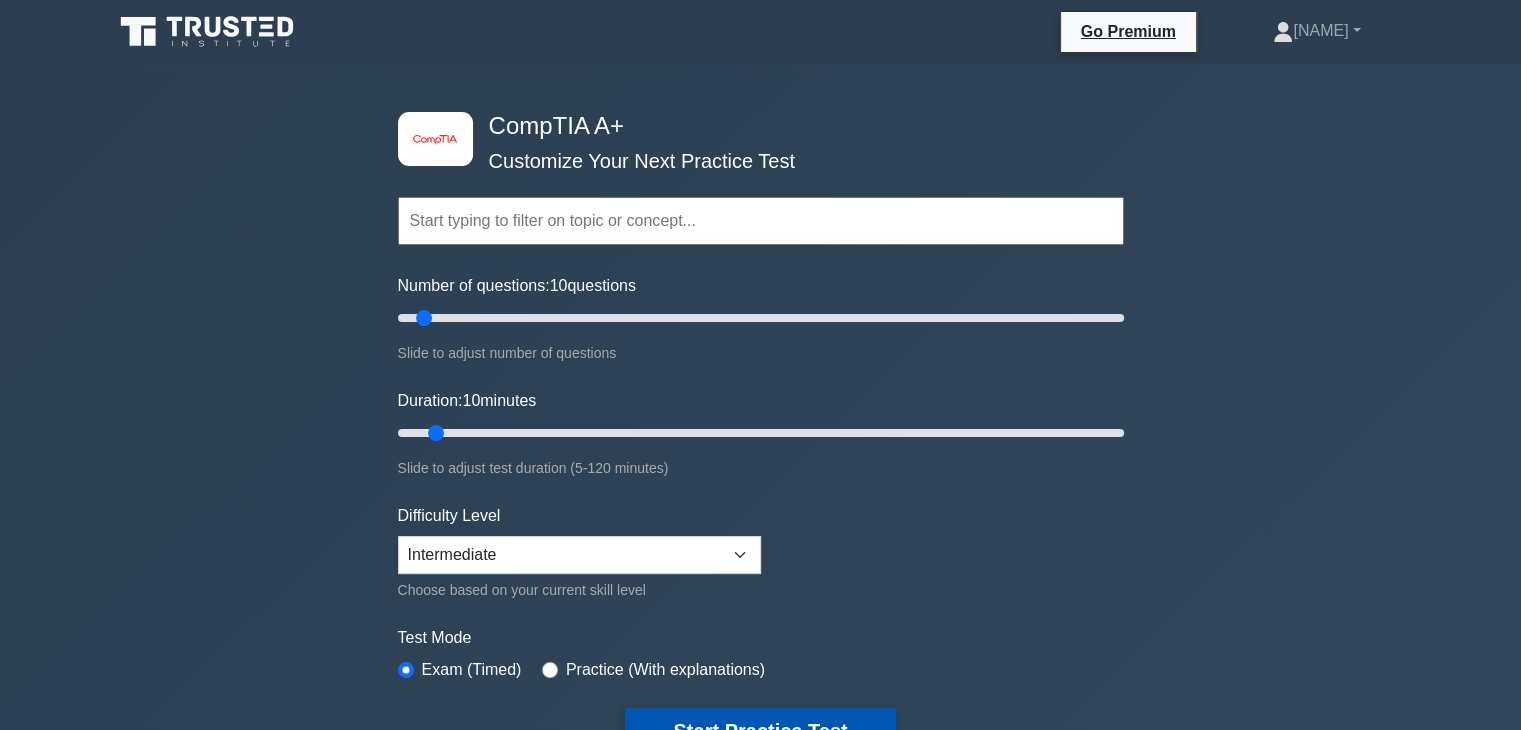 click on "Start Practice Test" at bounding box center (760, 731) 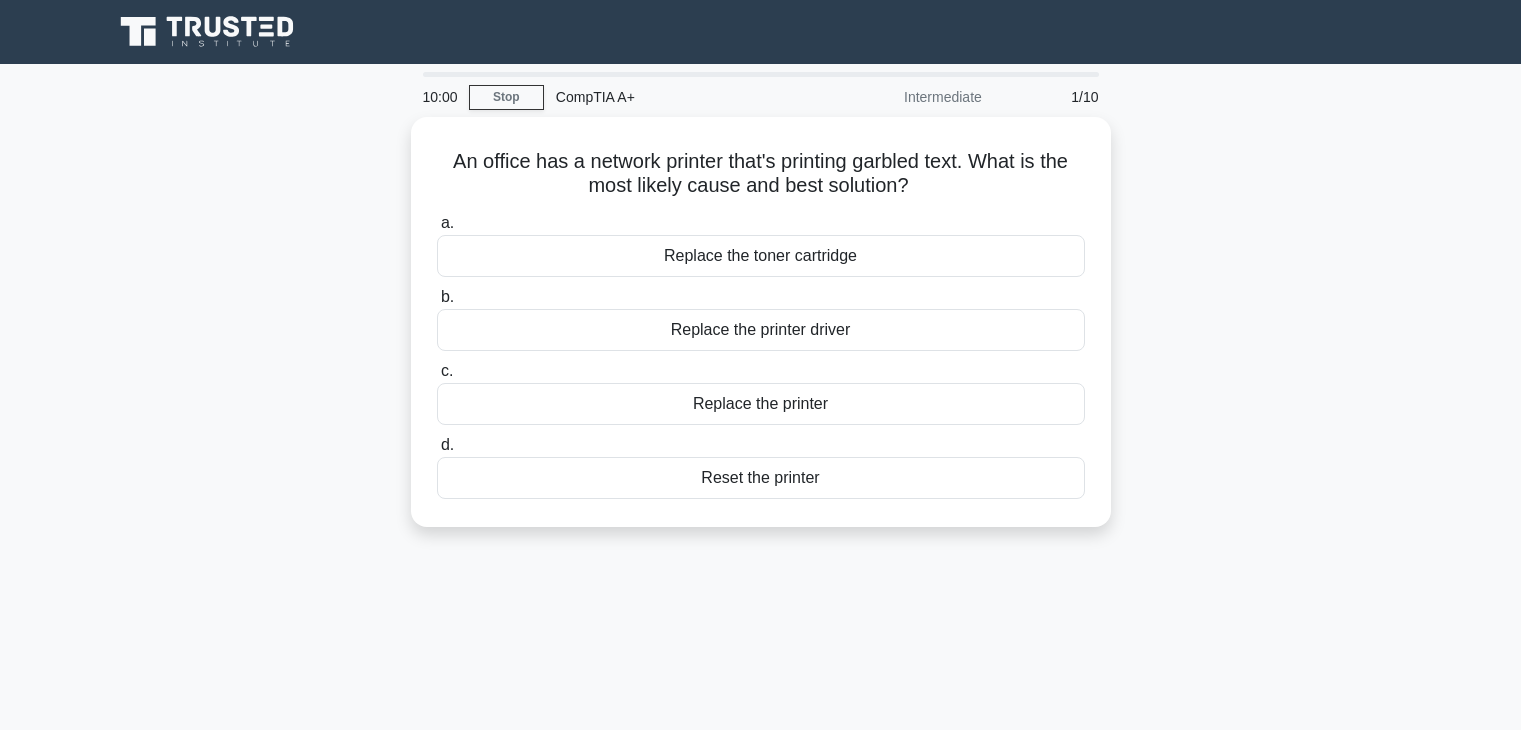 scroll, scrollTop: 0, scrollLeft: 0, axis: both 